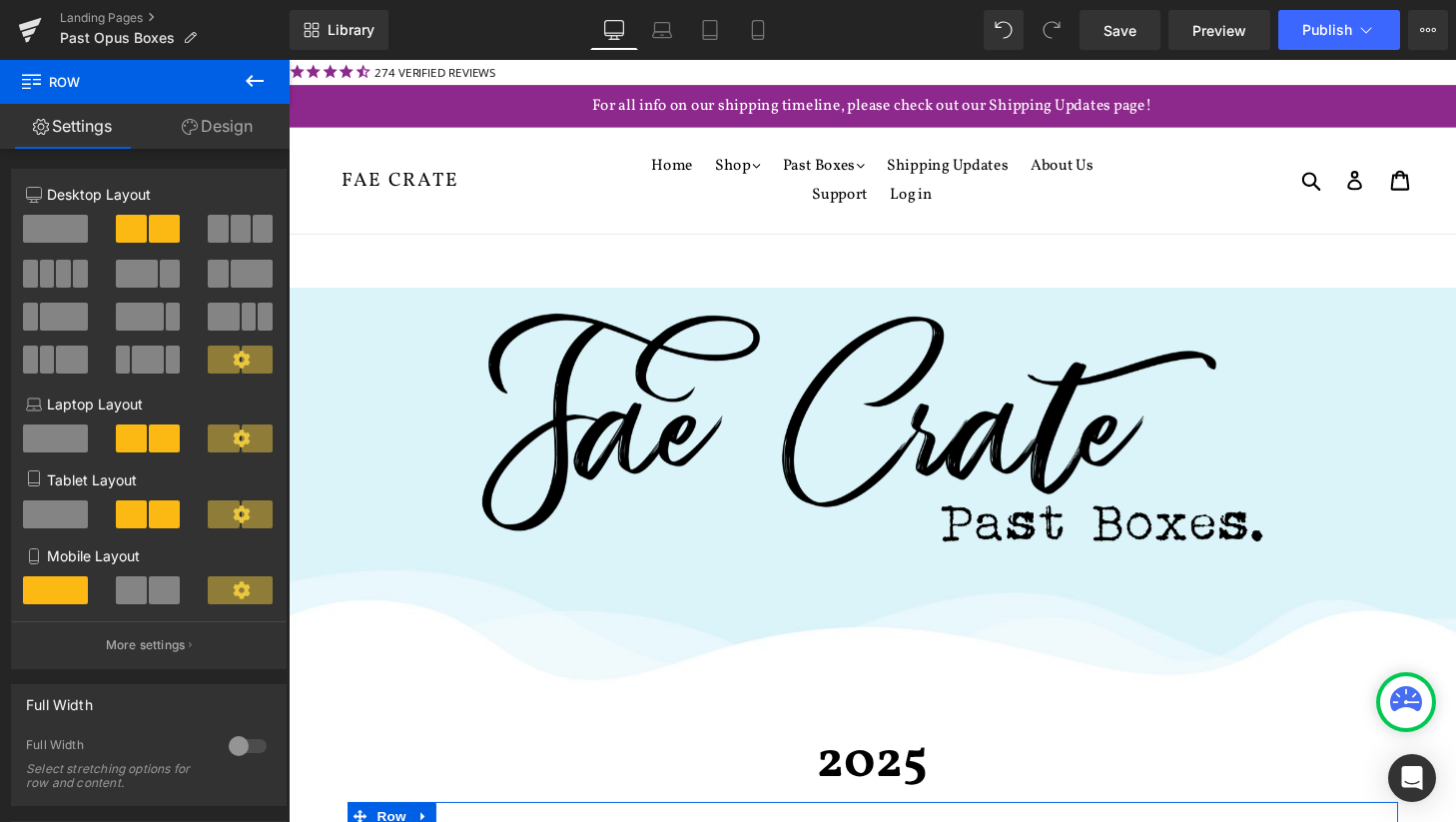 scroll, scrollTop: 0, scrollLeft: 0, axis: both 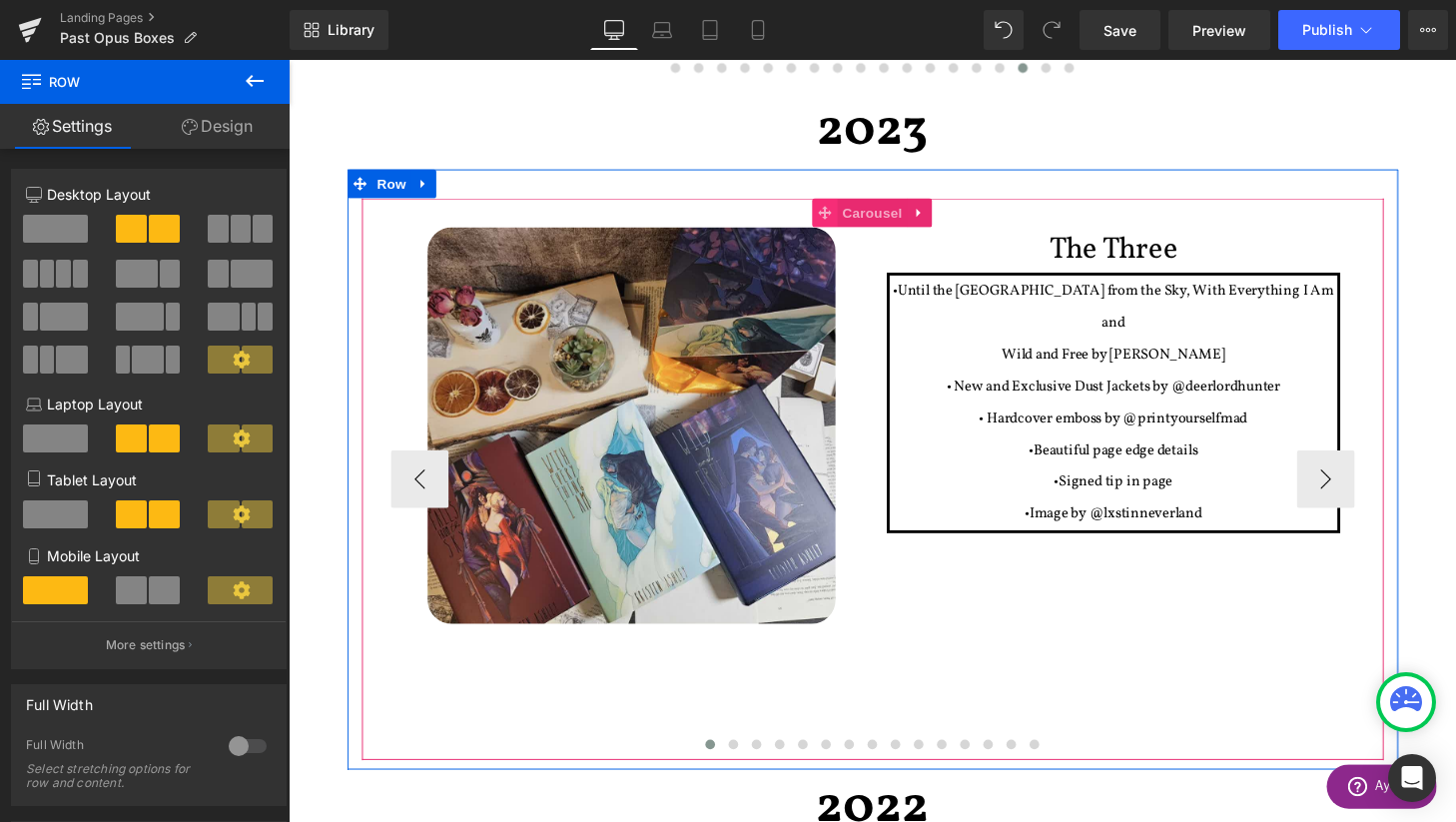 click 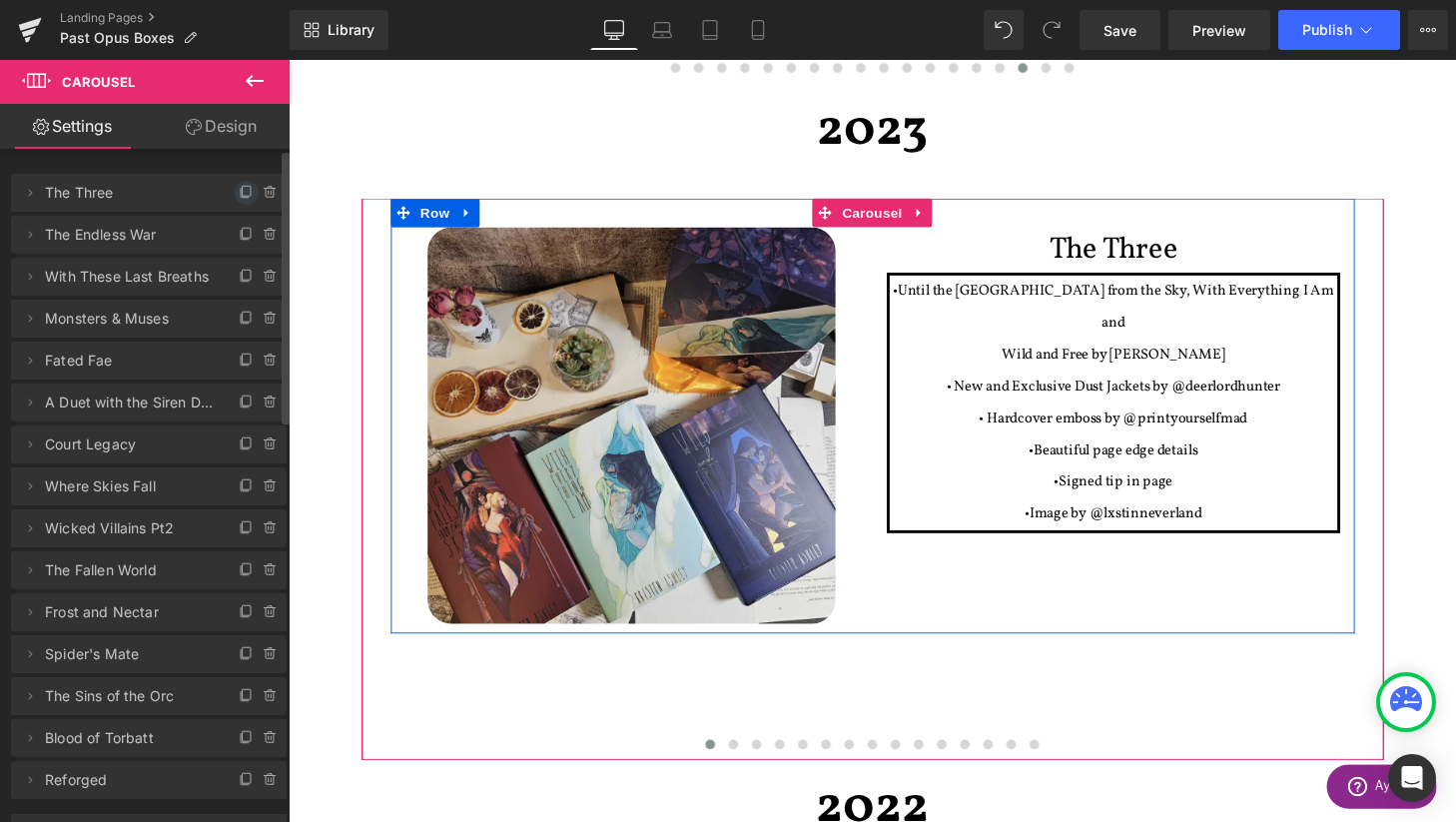 click 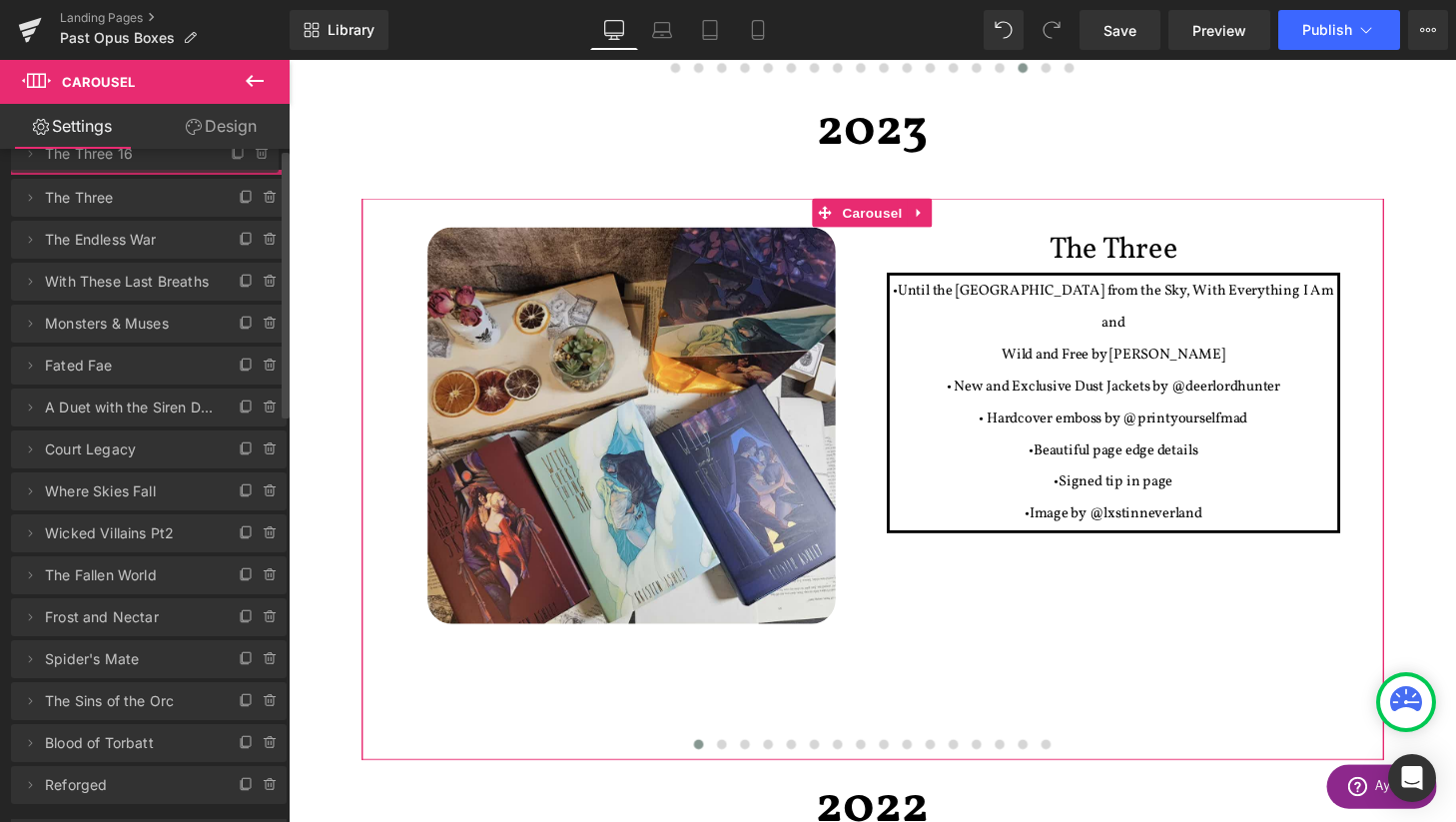 drag, startPoint x: 151, startPoint y: 243, endPoint x: 151, endPoint y: 162, distance: 81 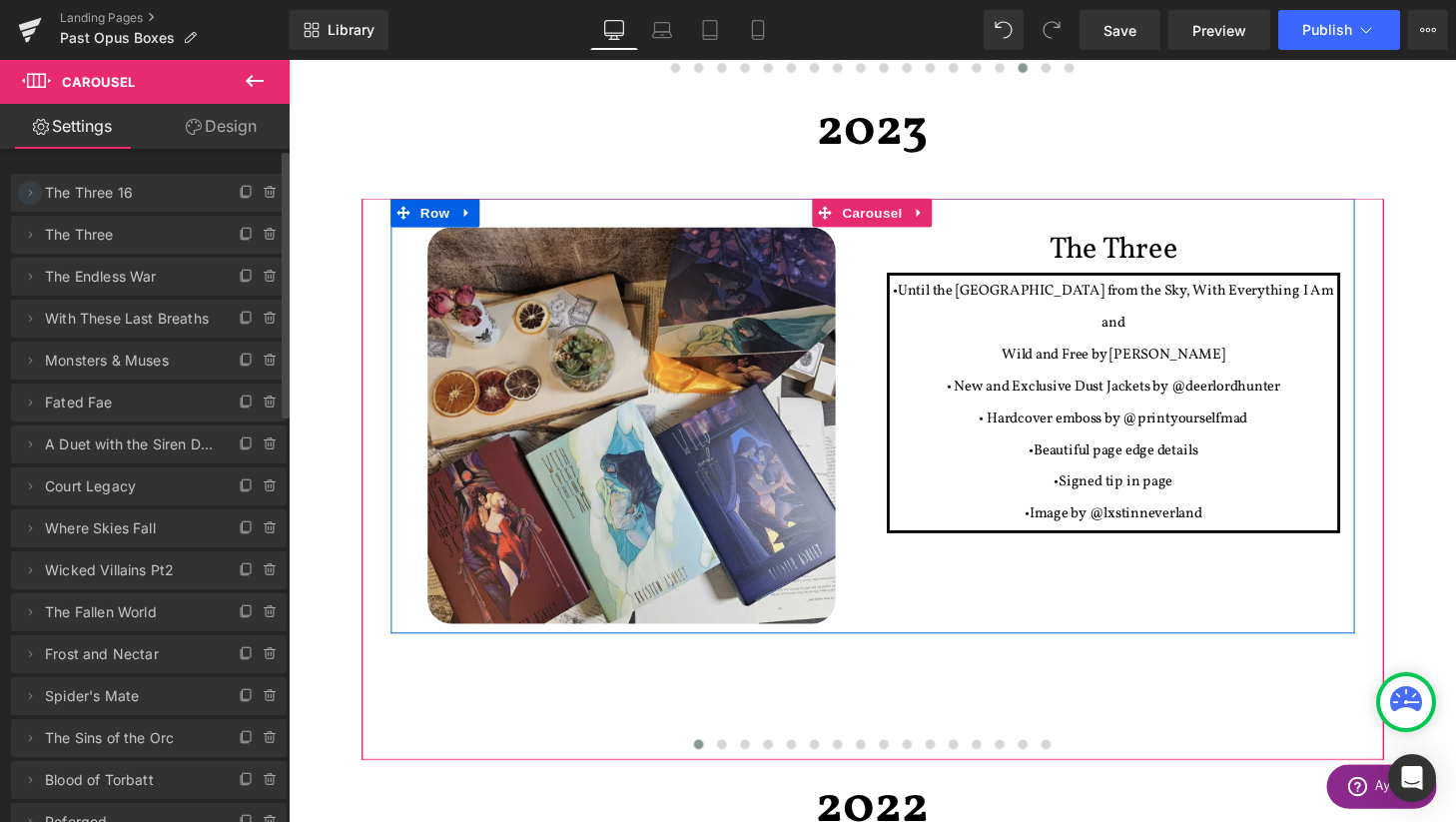 click at bounding box center (30, 193) 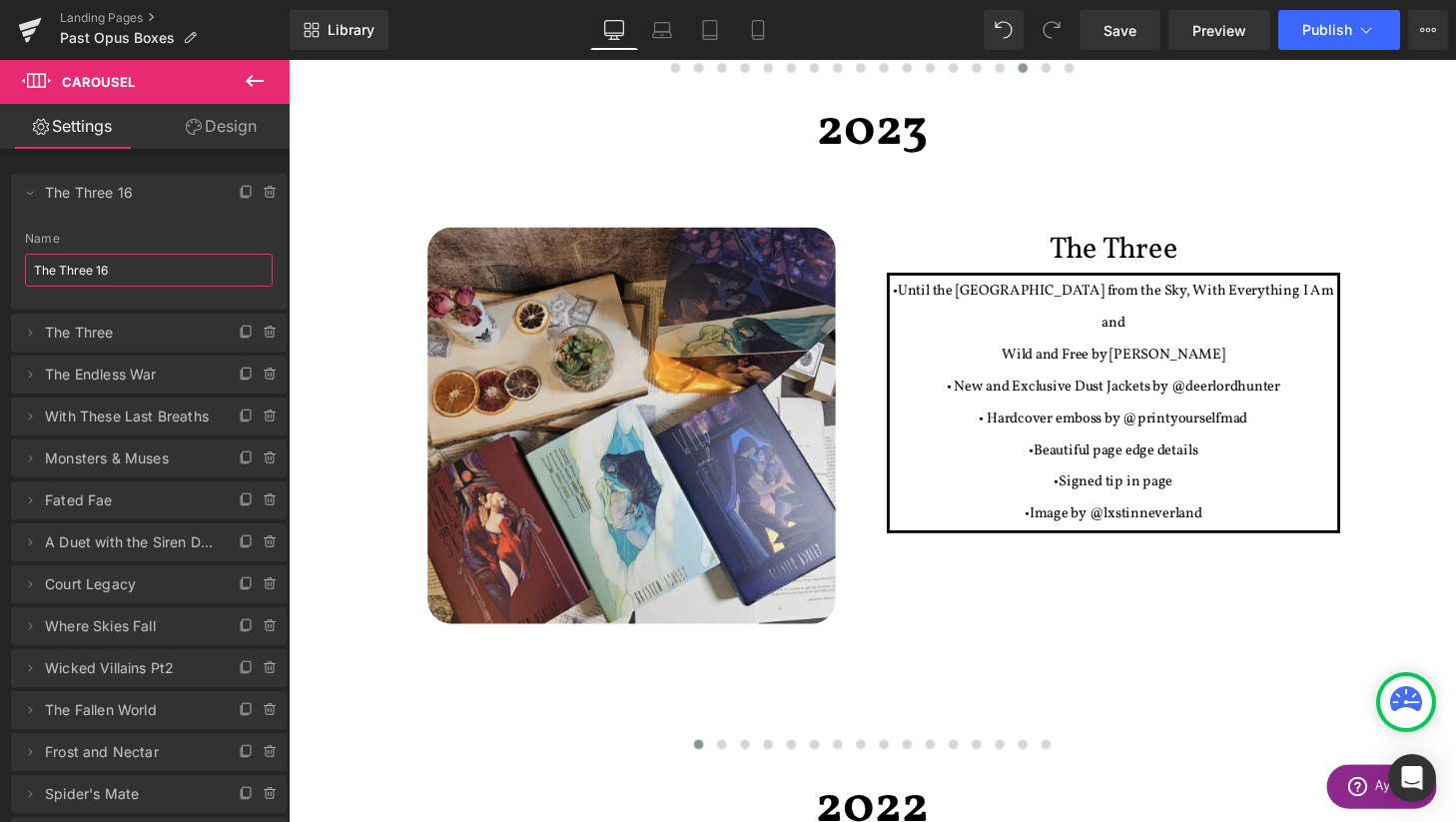 drag, startPoint x: 133, startPoint y: 270, endPoint x: -3, endPoint y: 271, distance: 136.00368 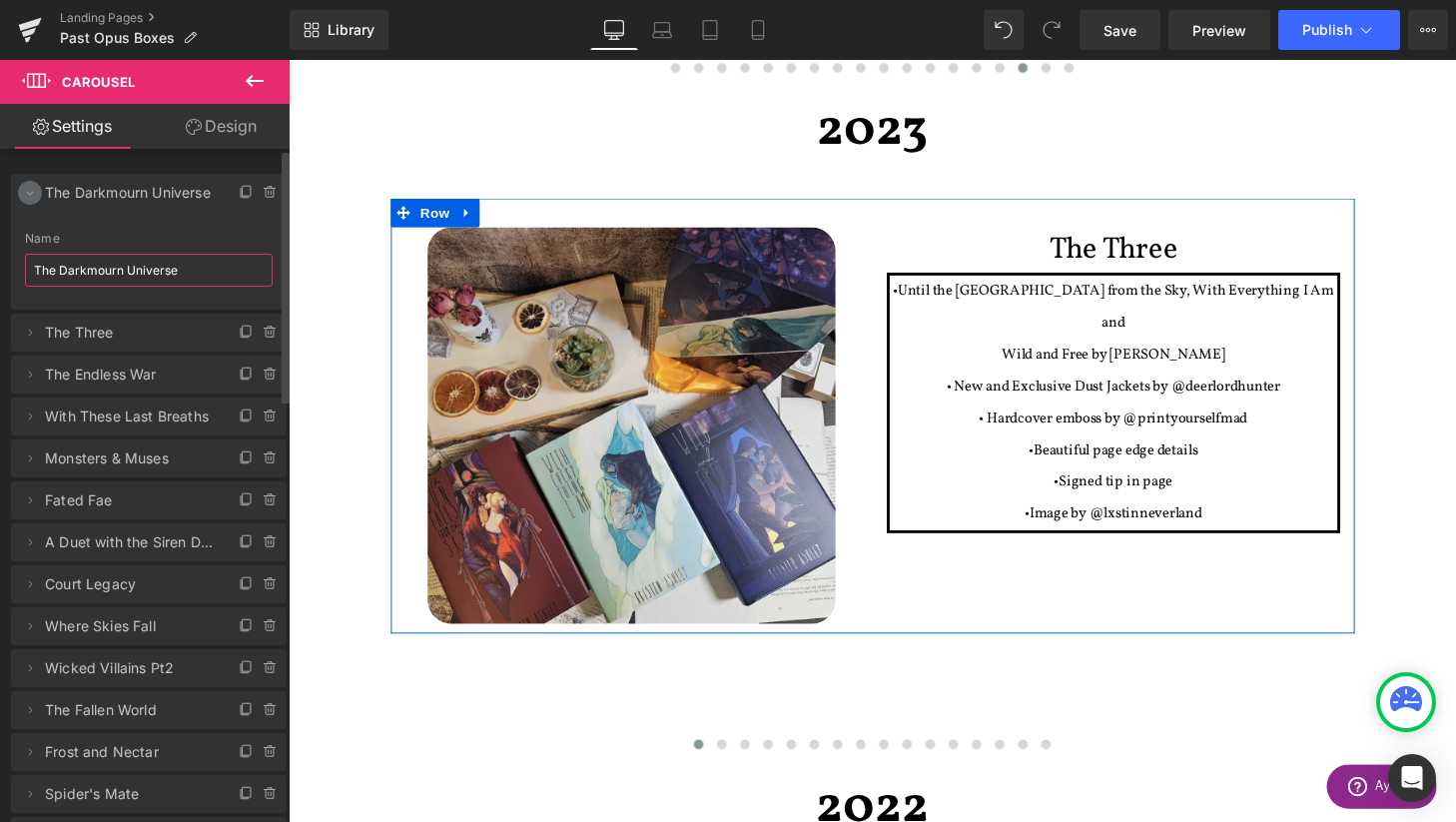 type on "The Darkmourn Universe" 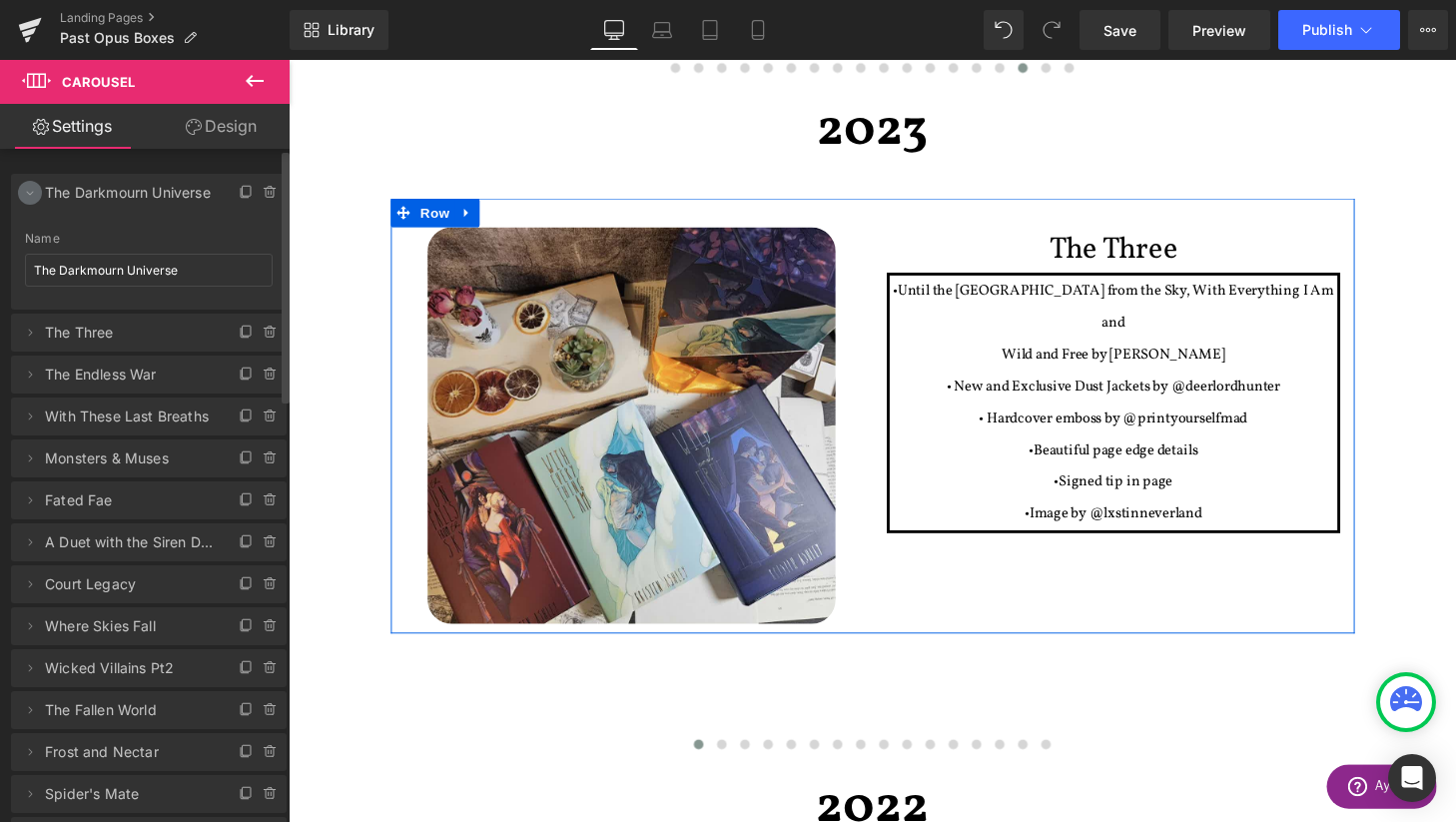click 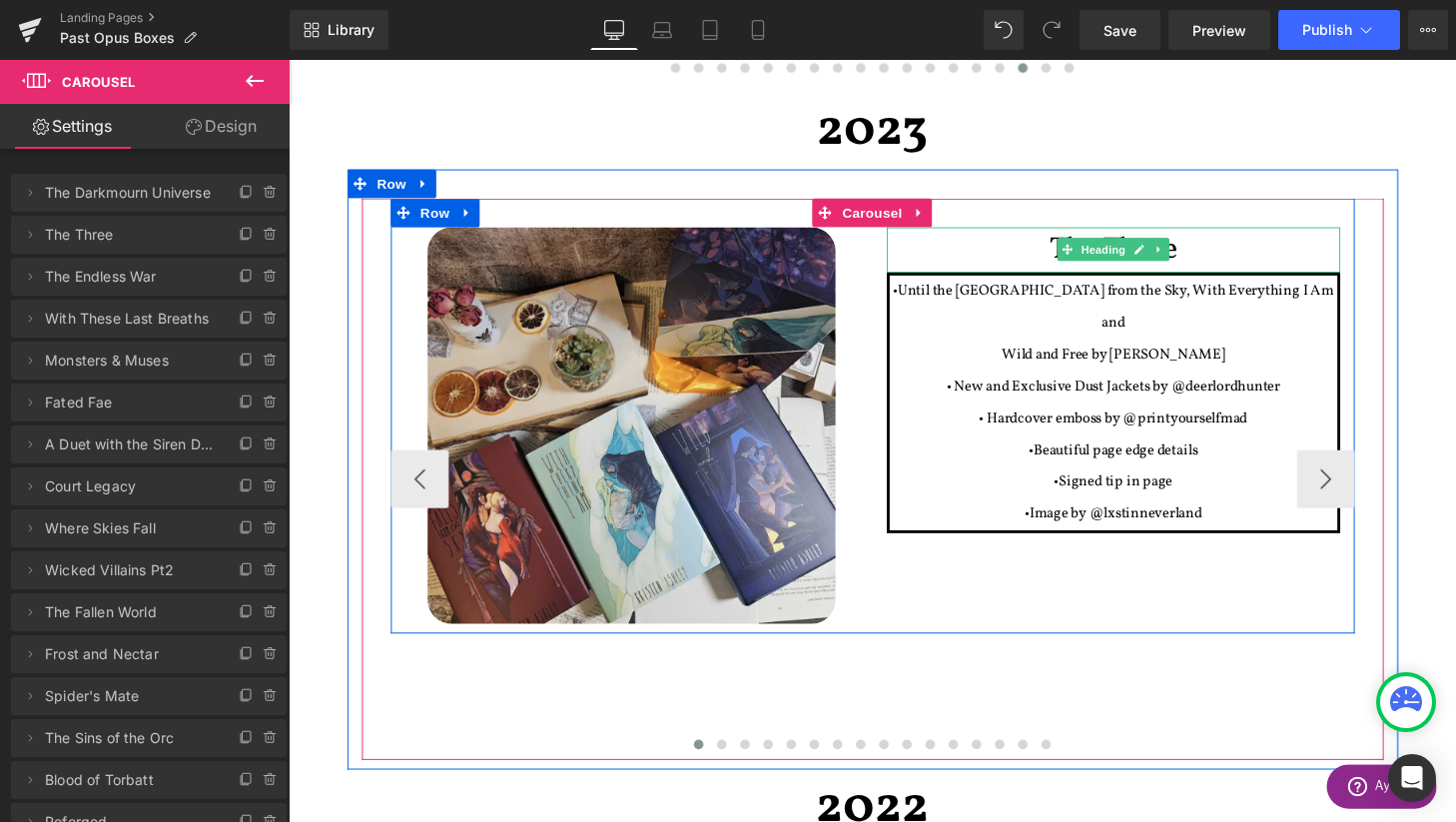 click on "The Three" at bounding box center [1142, 256] 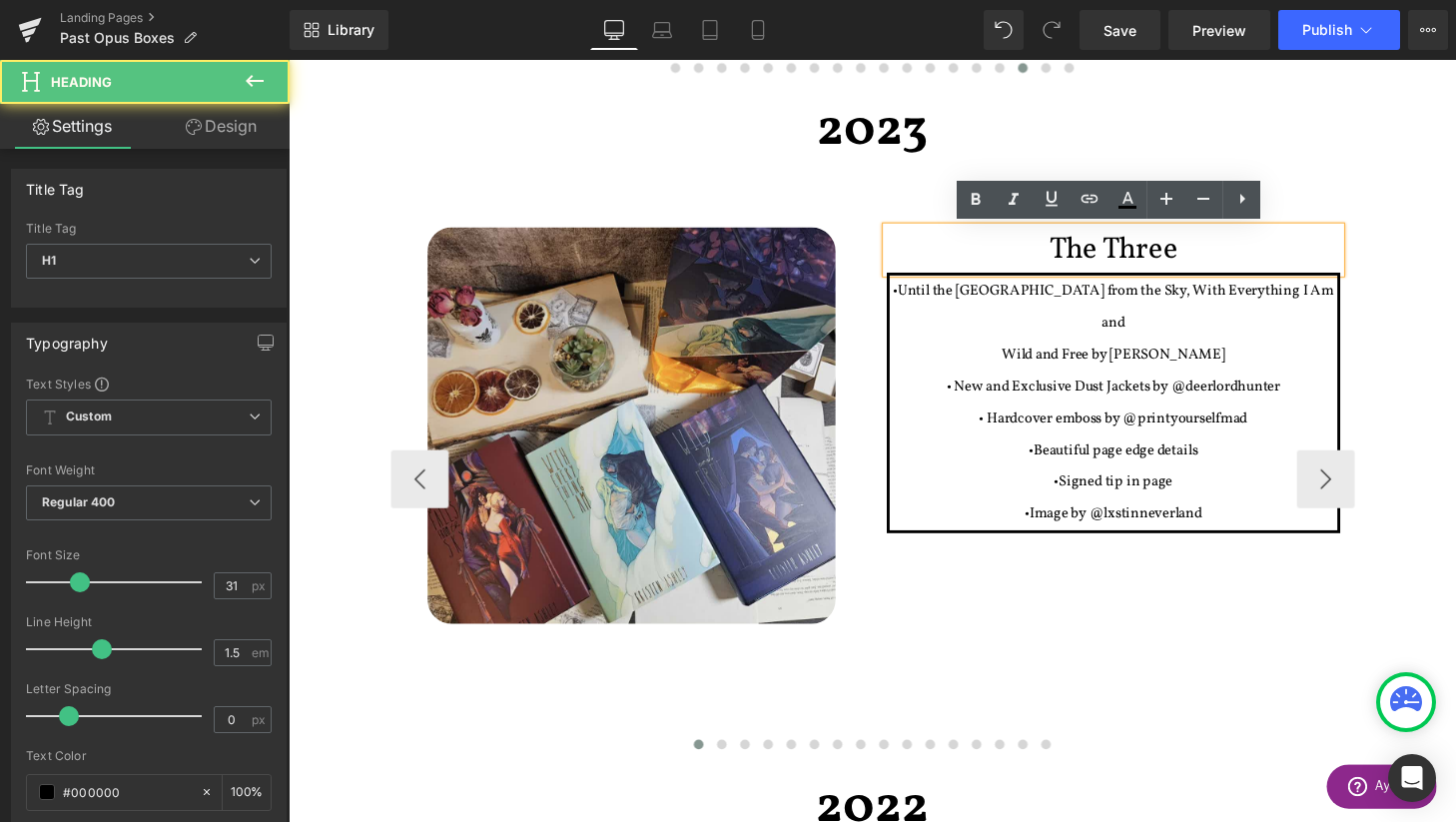 click on "The Three" at bounding box center (1142, 256) 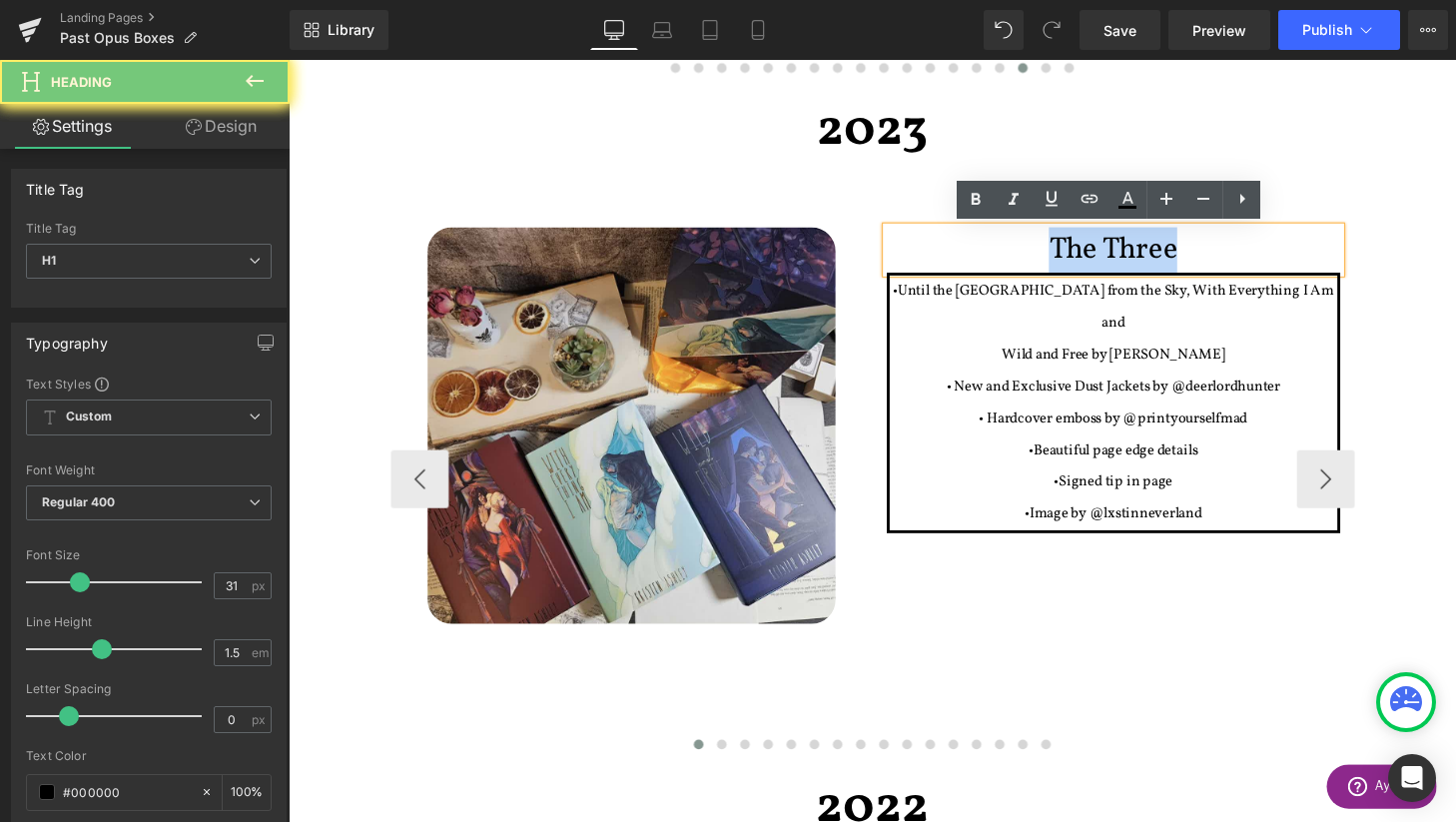 click on "The Three" at bounding box center [1142, 256] 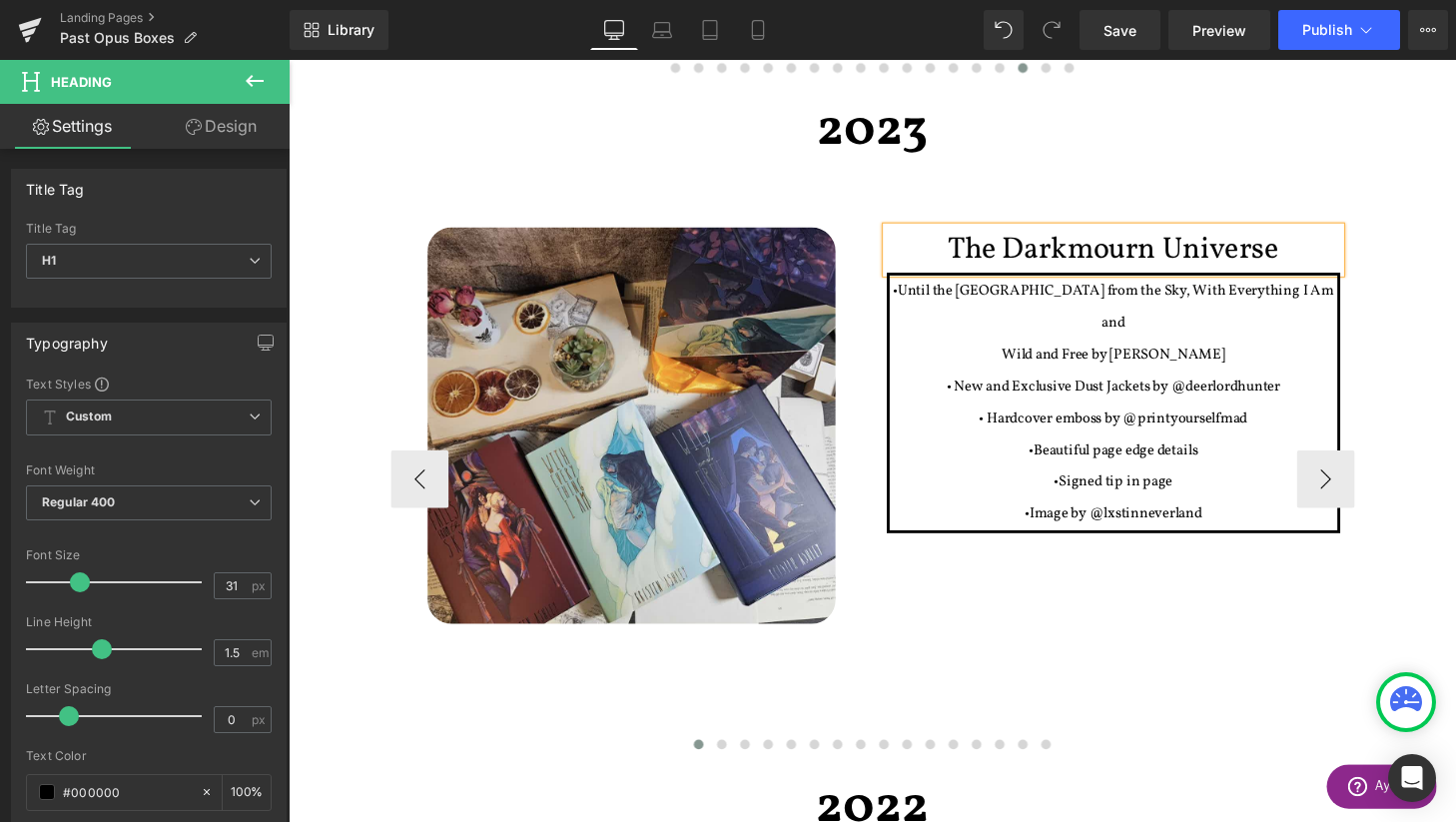 click on "•Image by @lxstinneverland" at bounding box center (1142, 529) 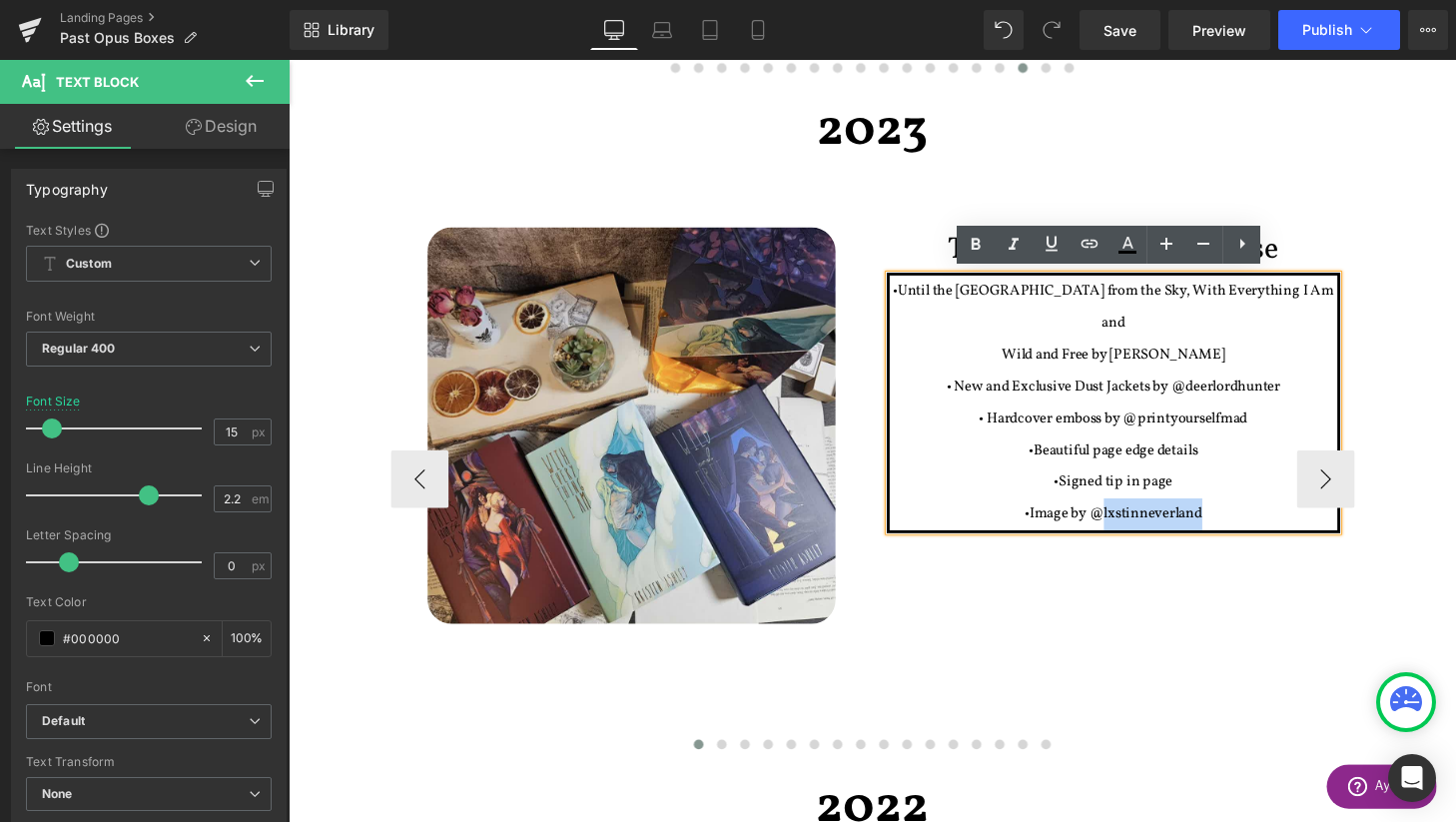 drag, startPoint x: 1248, startPoint y: 489, endPoint x: 1131, endPoint y: 486, distance: 117.03846 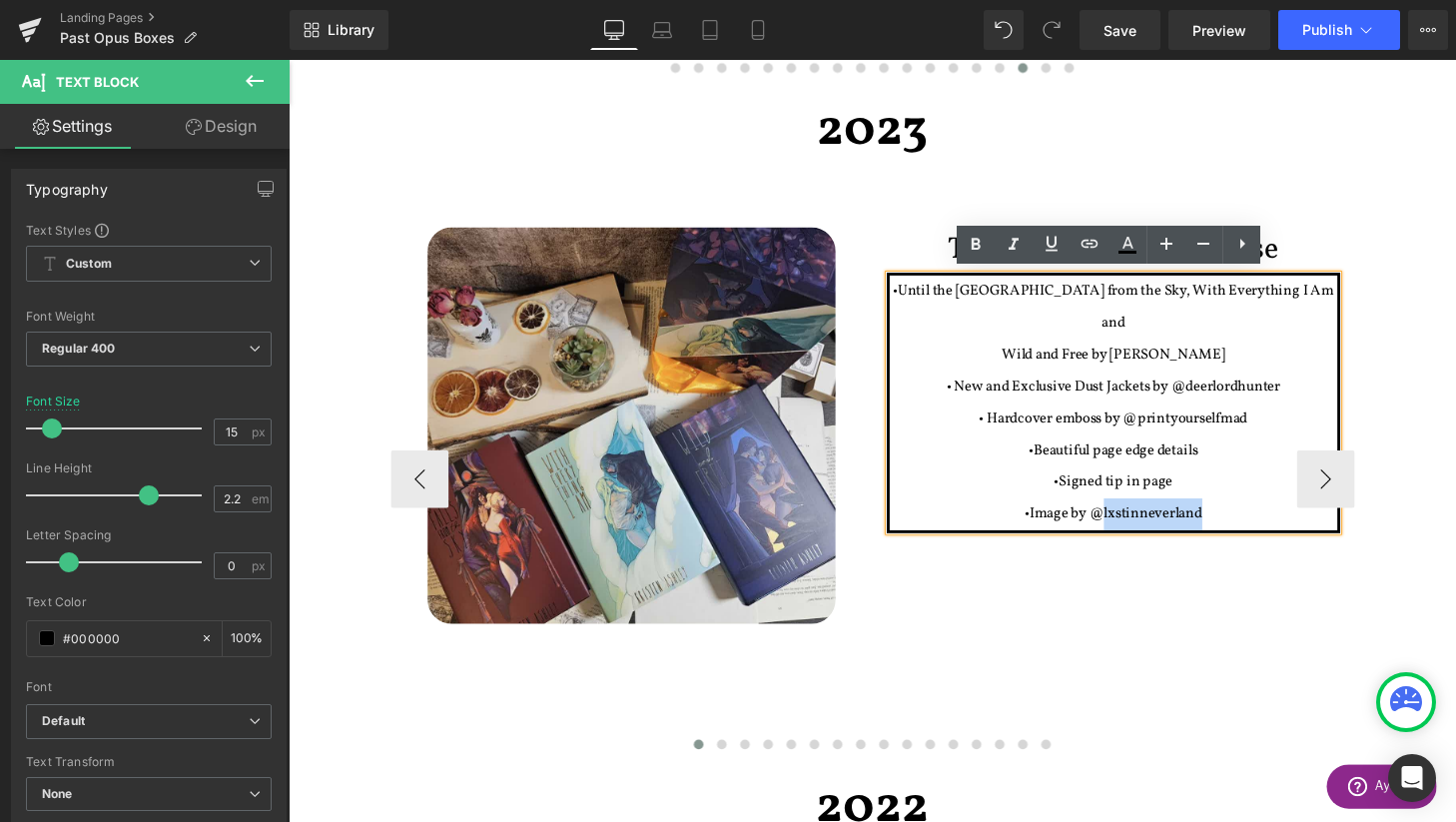 click on "•Image by @lxstinneverland" at bounding box center [1142, 529] 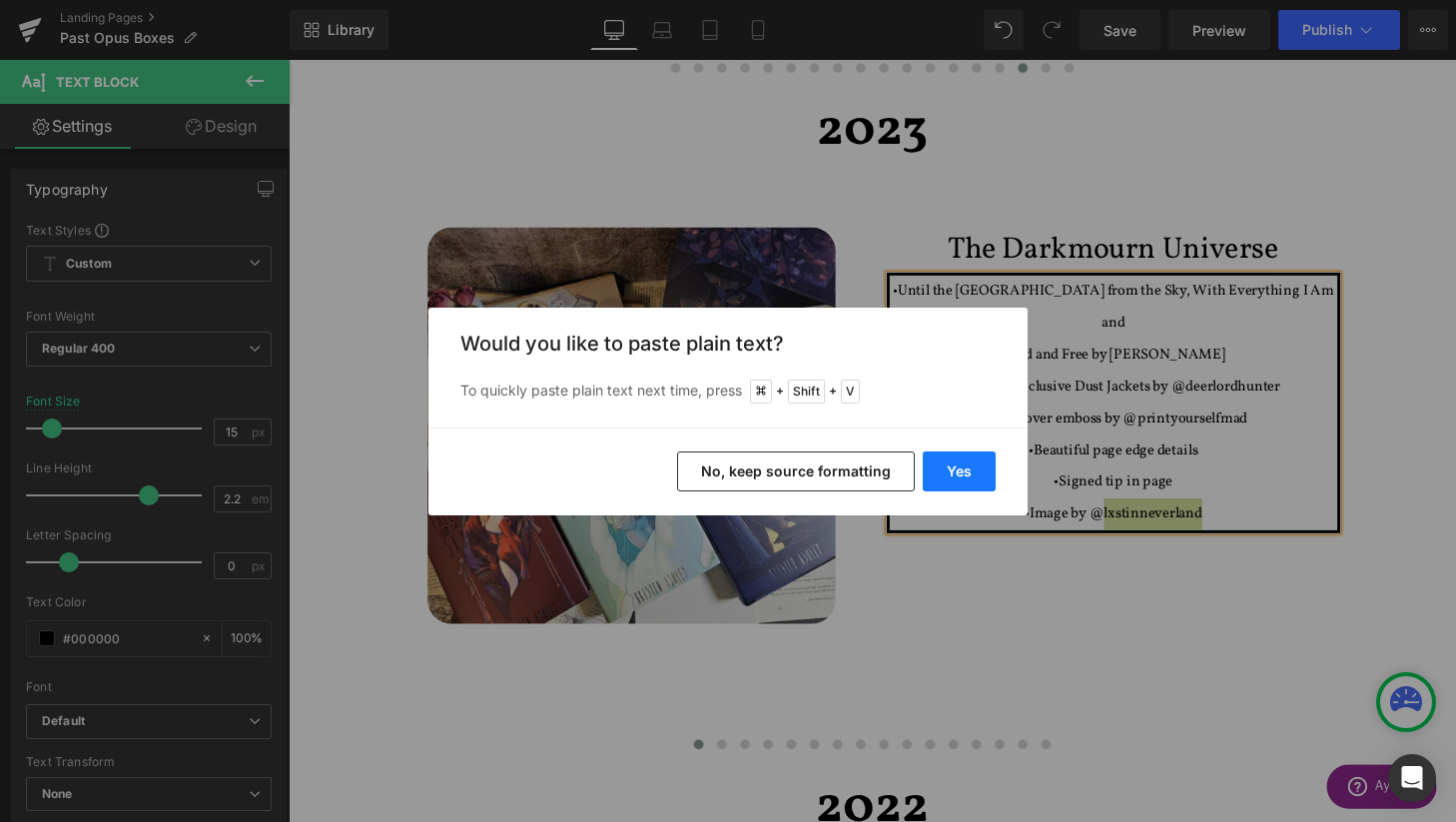 click on "Yes" at bounding box center [959, 471] 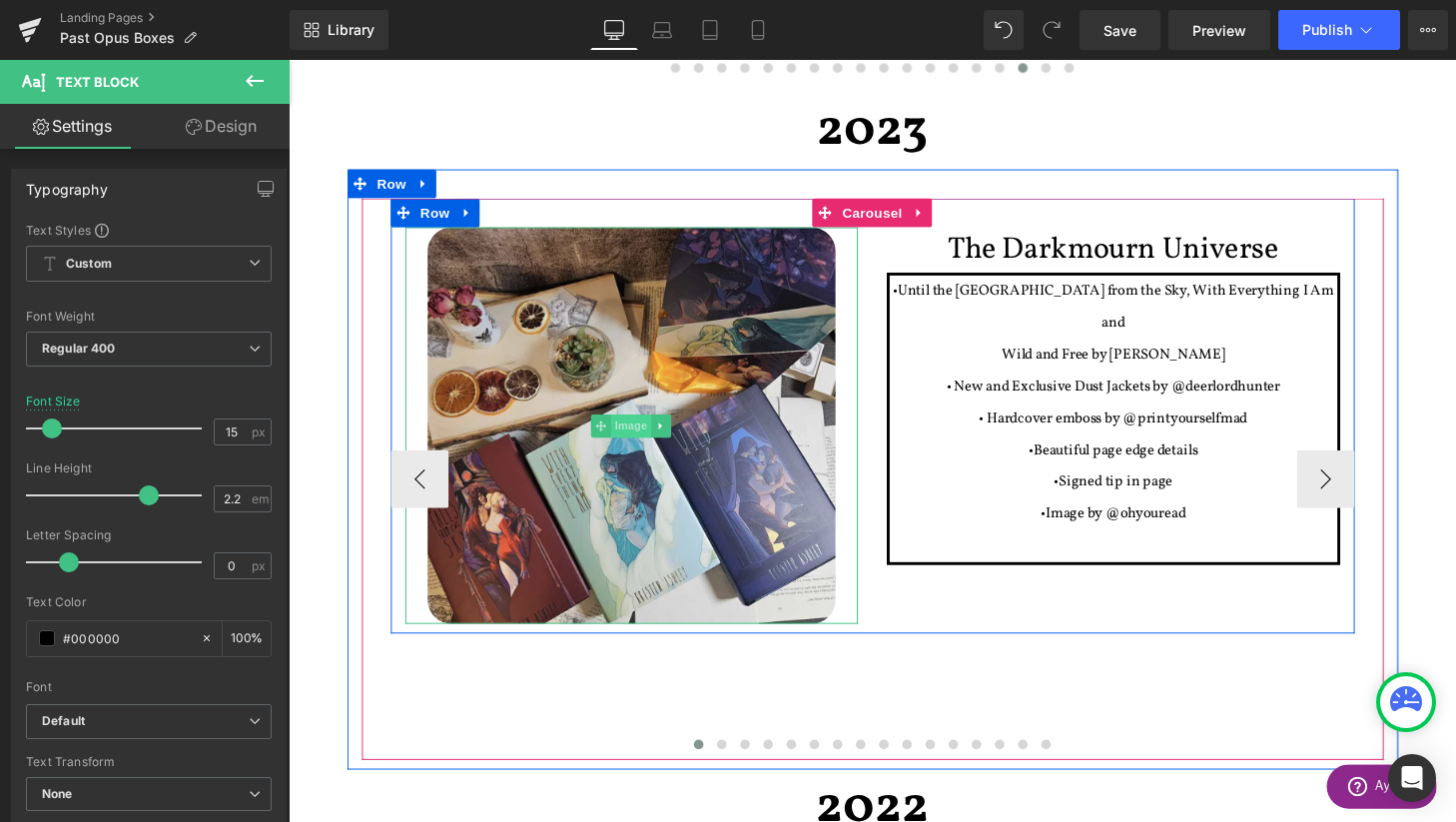 click on "Image" at bounding box center [643, 438] 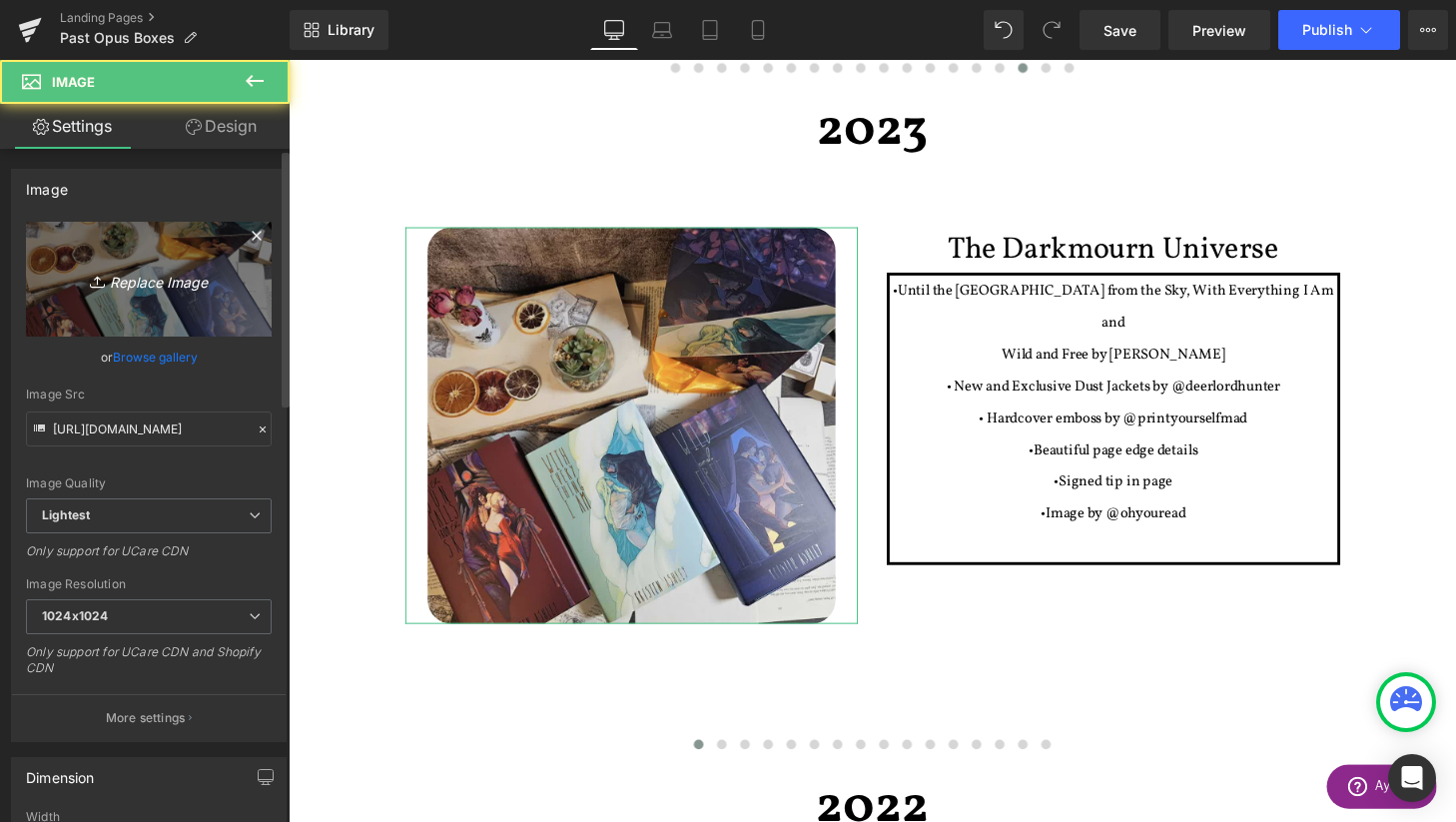 click on "Replace Image" at bounding box center [149, 279] 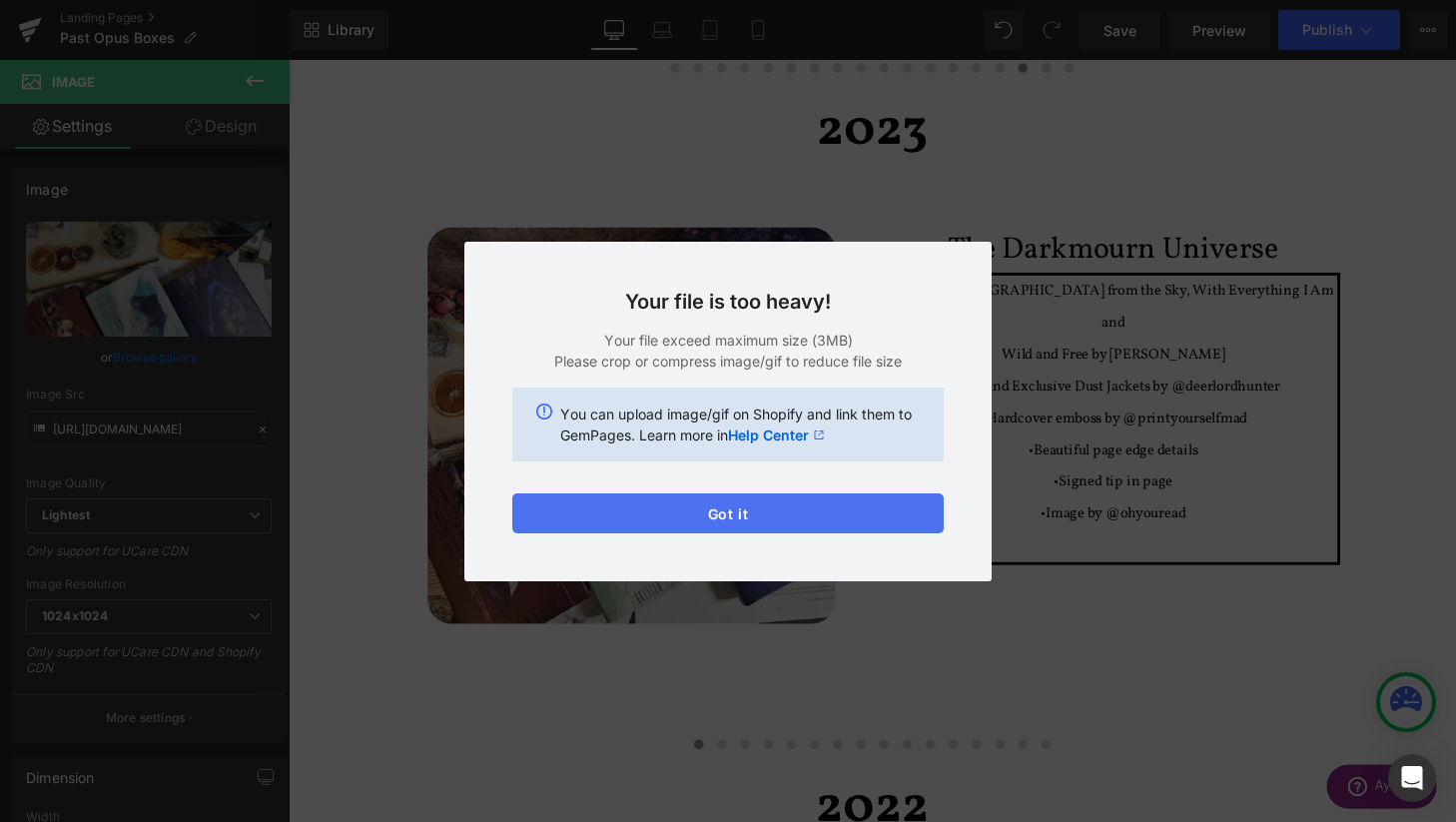click on "Got it" at bounding box center [728, 513] 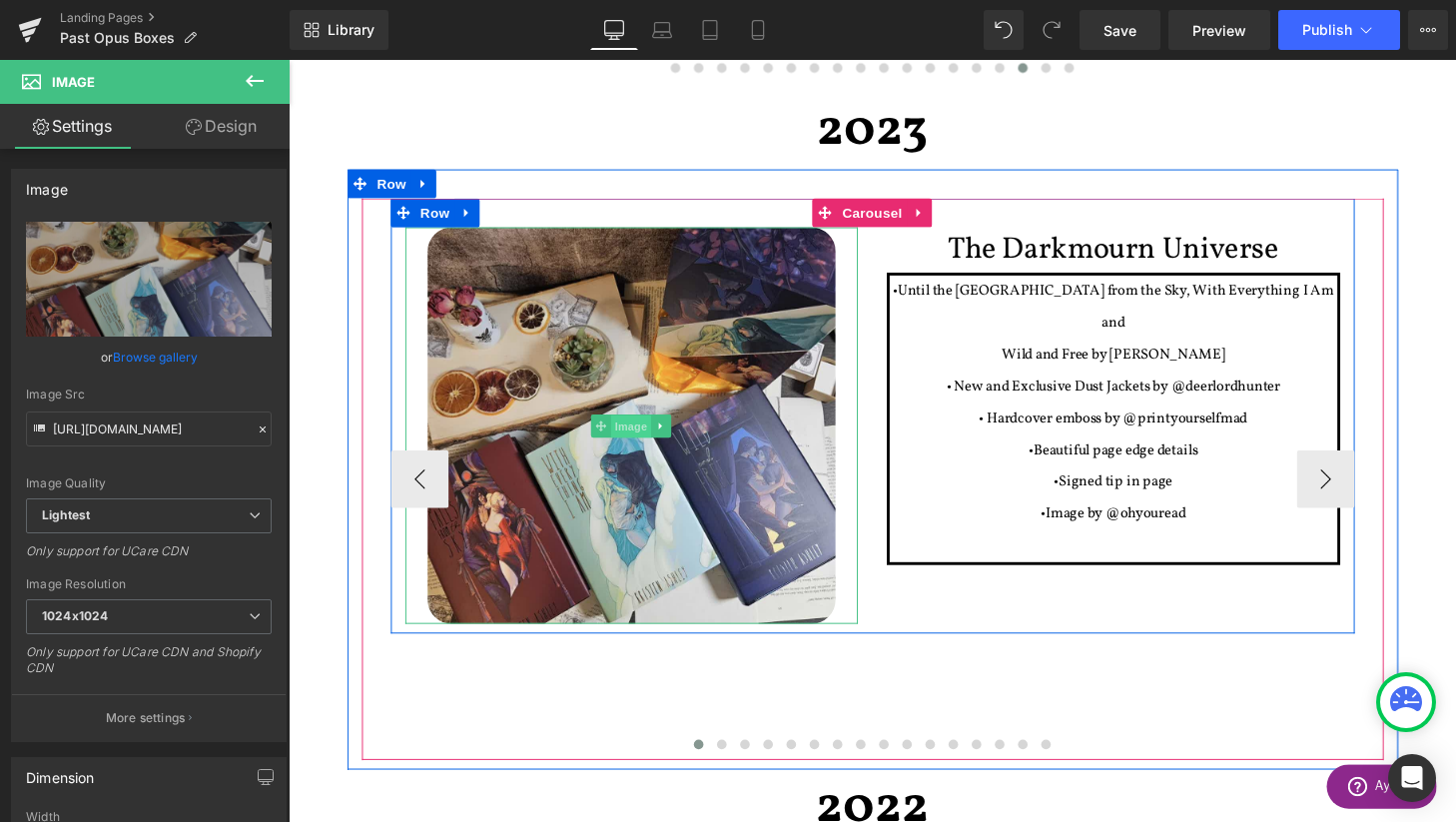 click on "Image" at bounding box center (643, 438) 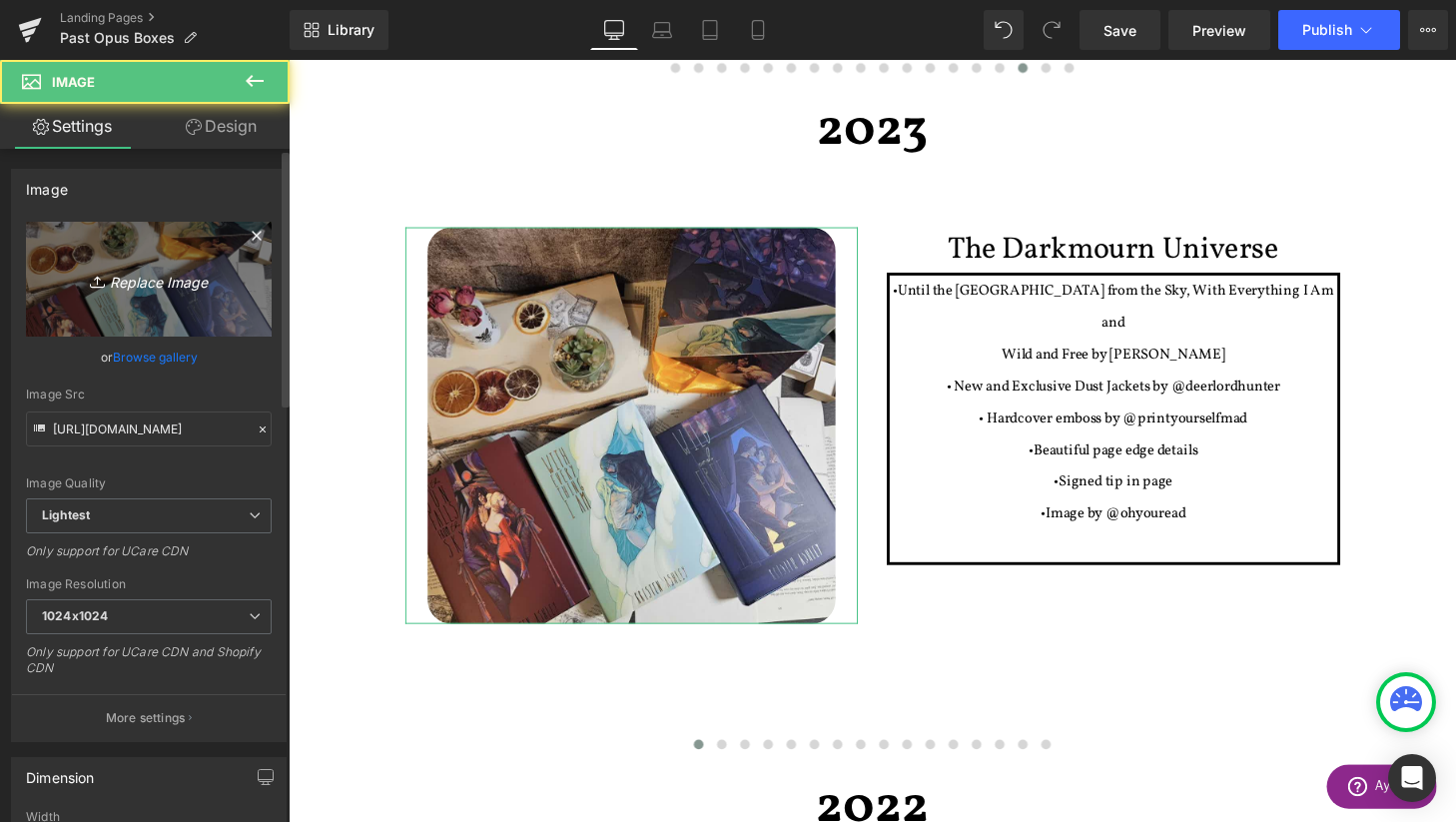click on "Replace Image" at bounding box center [149, 279] 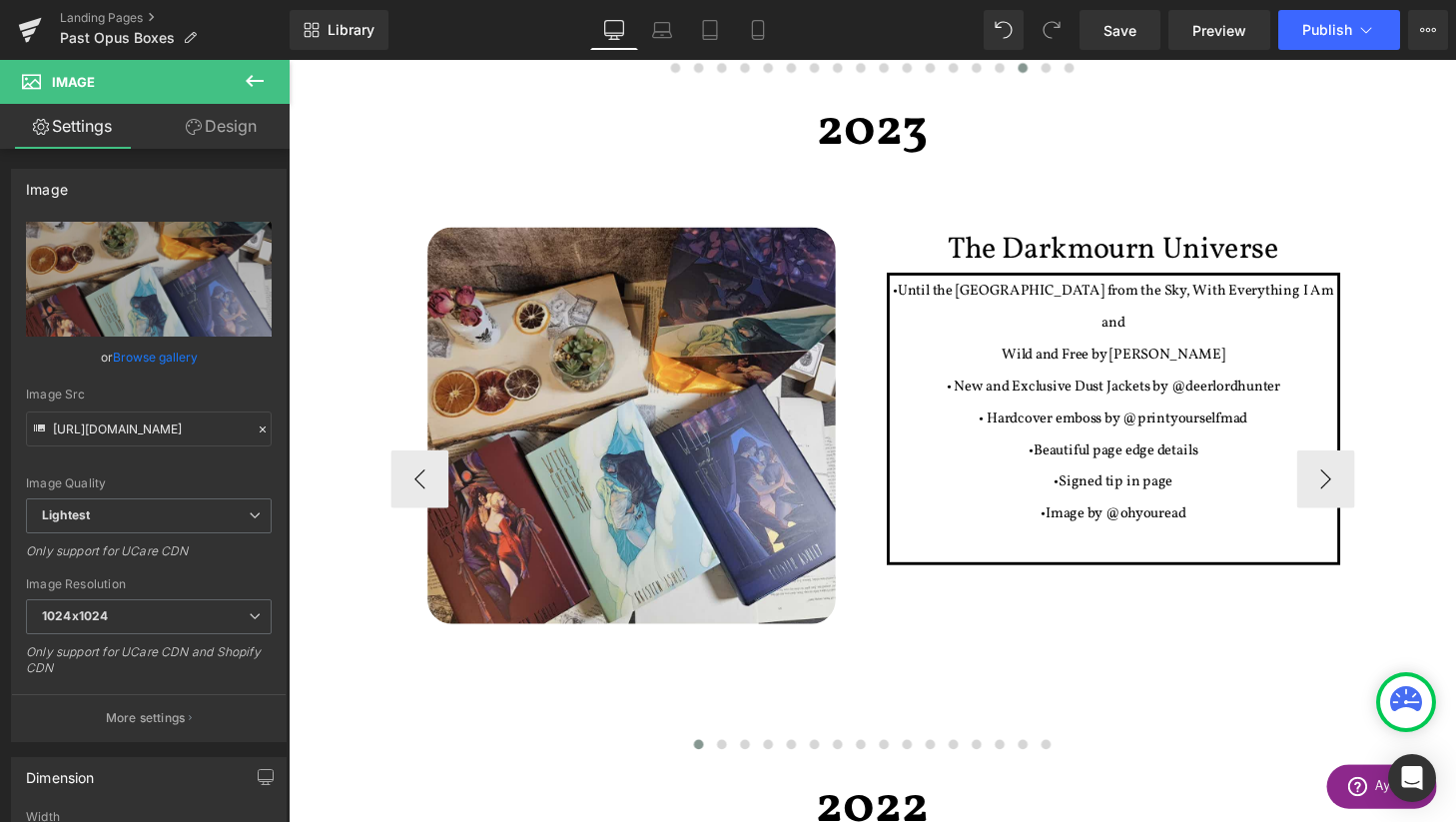 type on "C:\fakepath\Captura de pantalla [DATE] a las 16.31.37 copia.png" 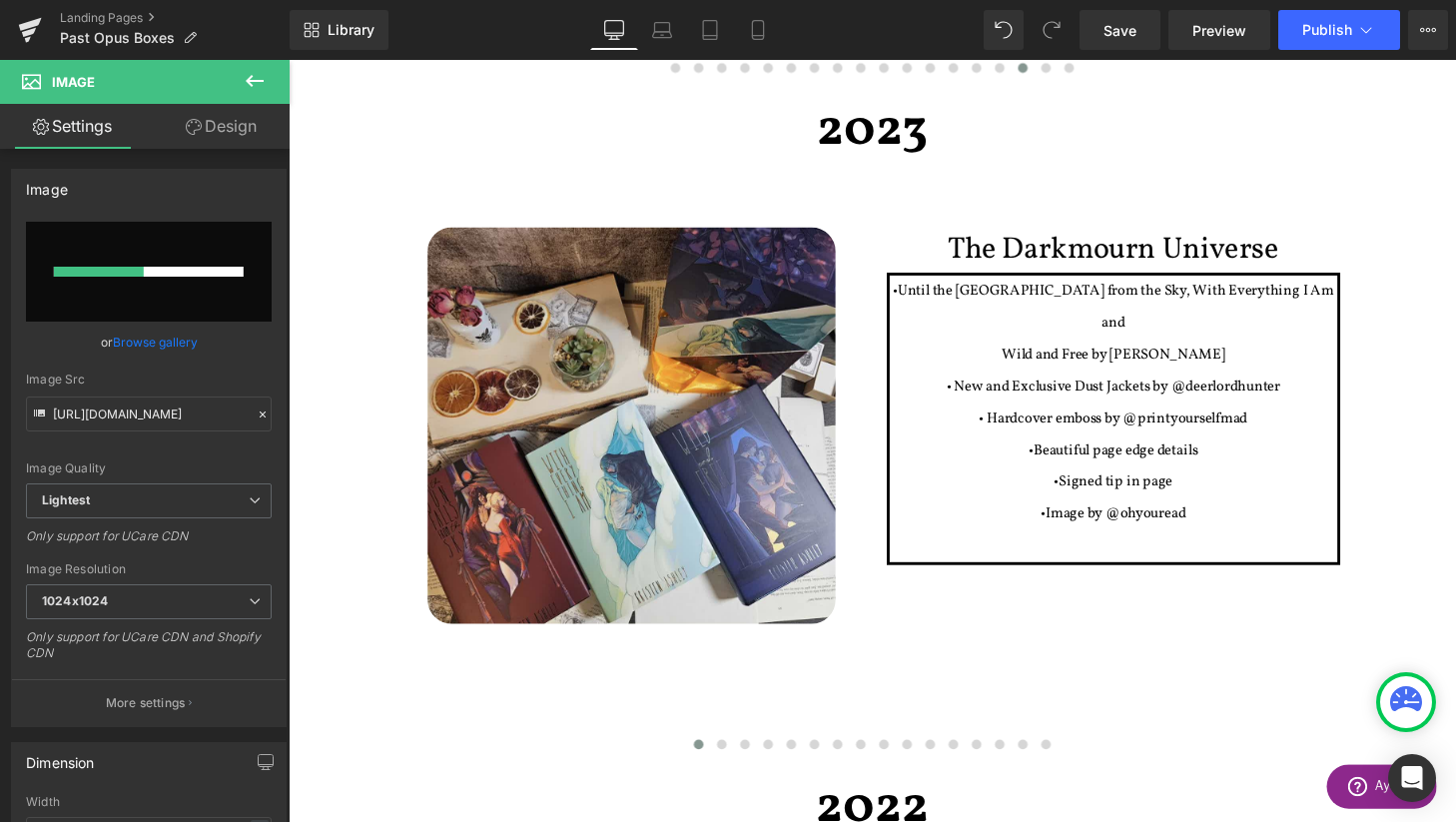 type 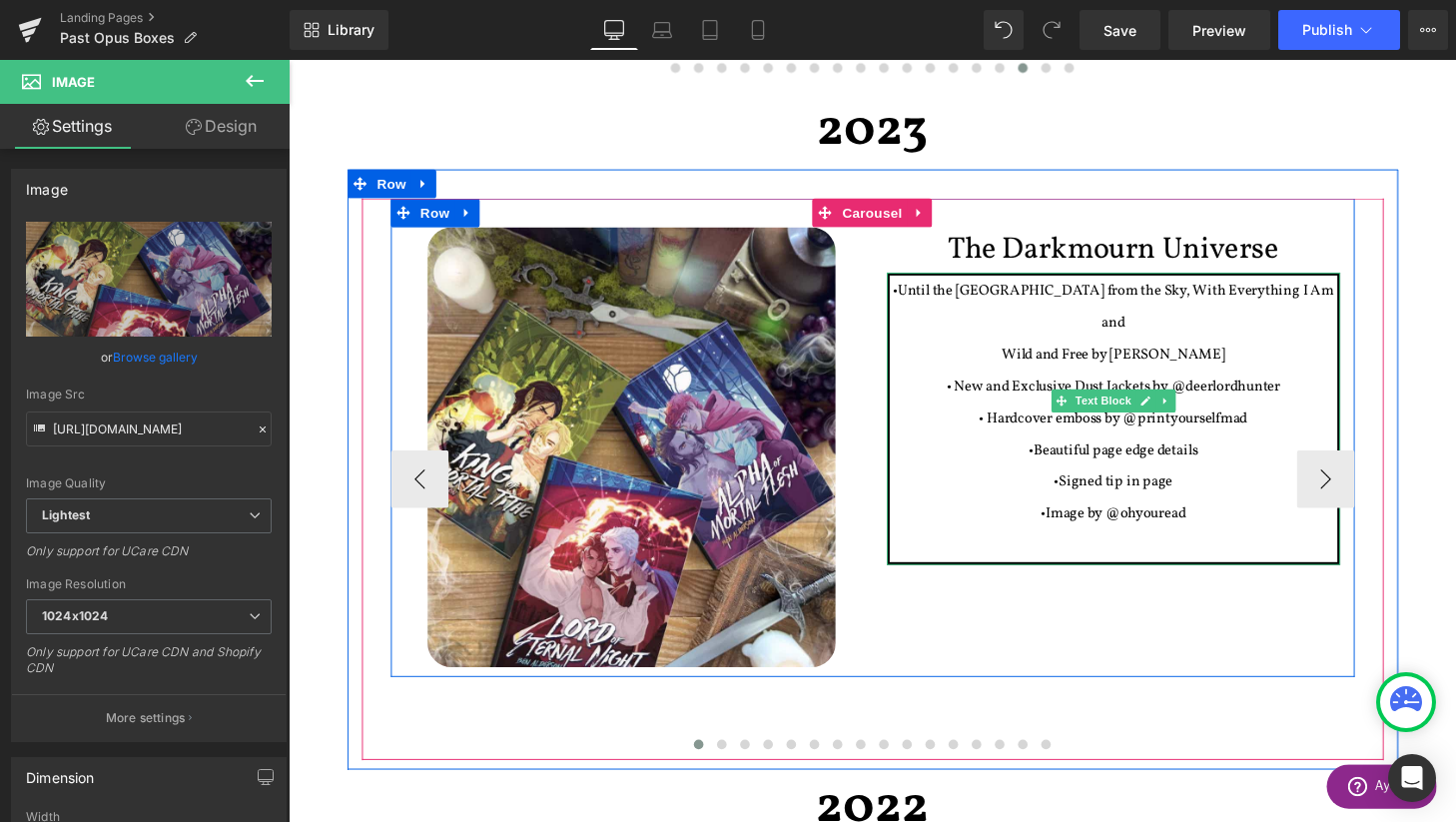 type on "[URL][DOMAIN_NAME]" 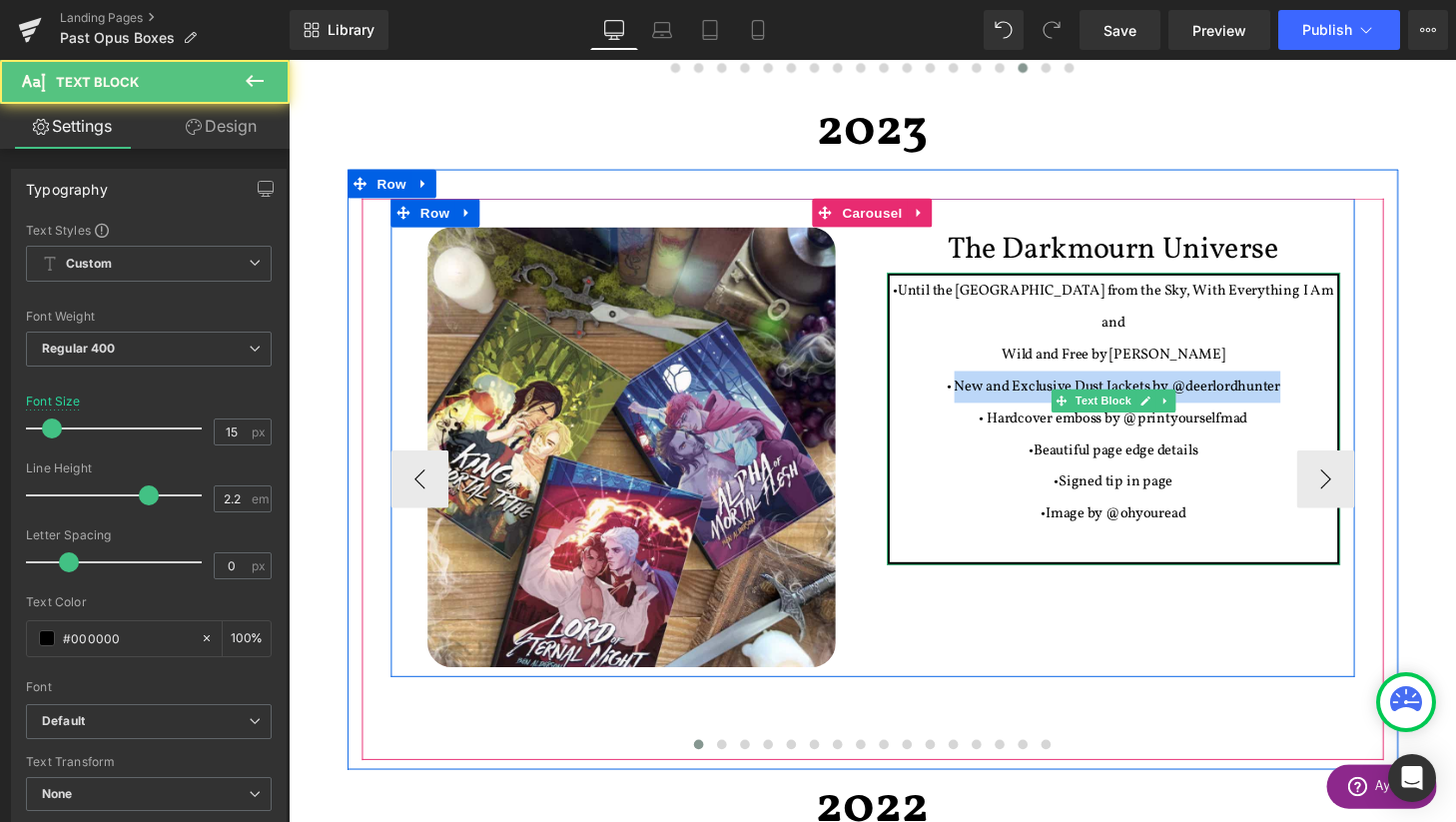 drag, startPoint x: 978, startPoint y: 362, endPoint x: 1349, endPoint y: 362, distance: 371 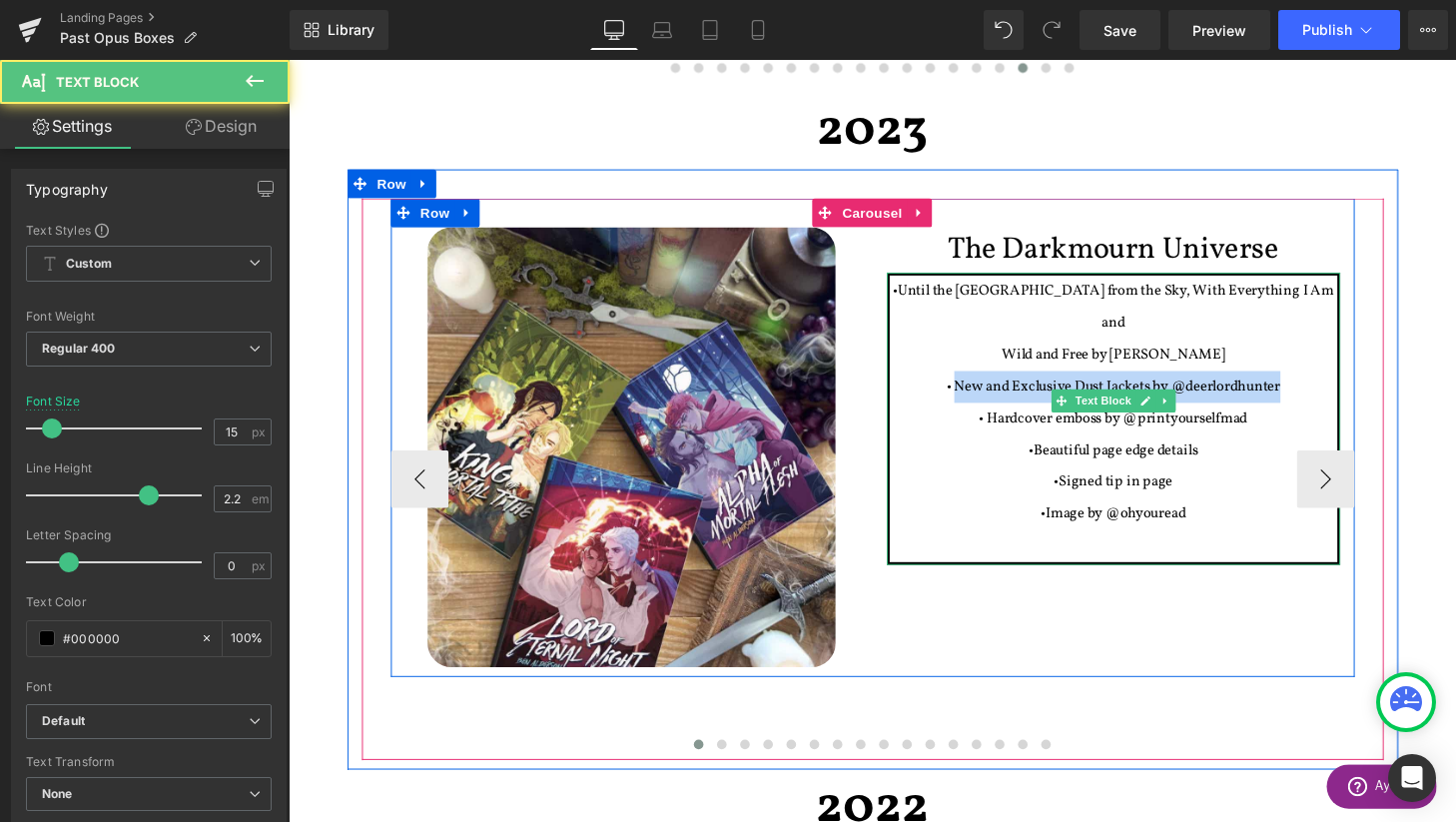 click on "• New and Exclusive Dust Jackets by @deerlordhunter" at bounding box center (1142, 398) 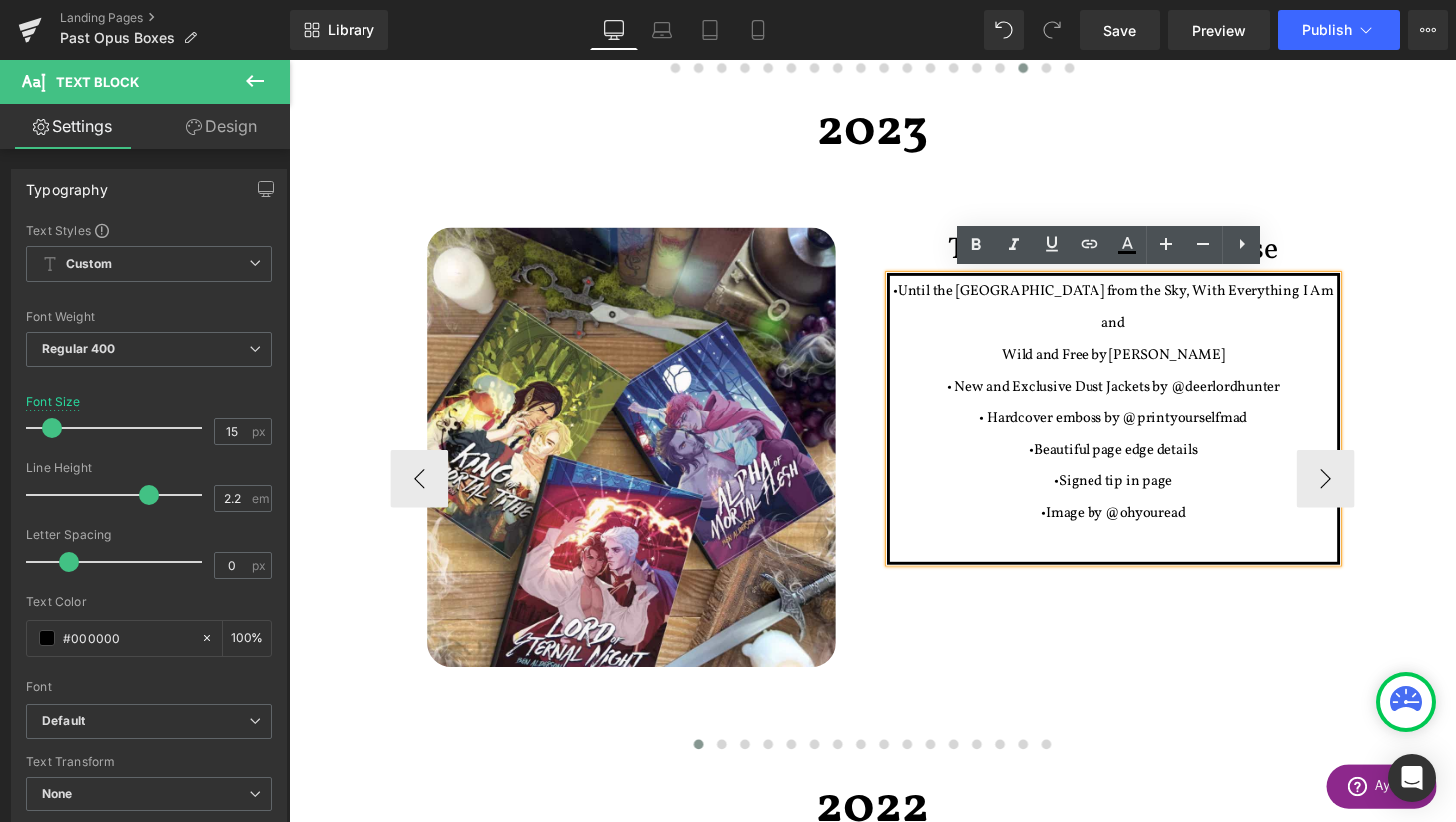 click on "• Hardcover emboss by @printyourselfmad" at bounding box center [1142, 430] 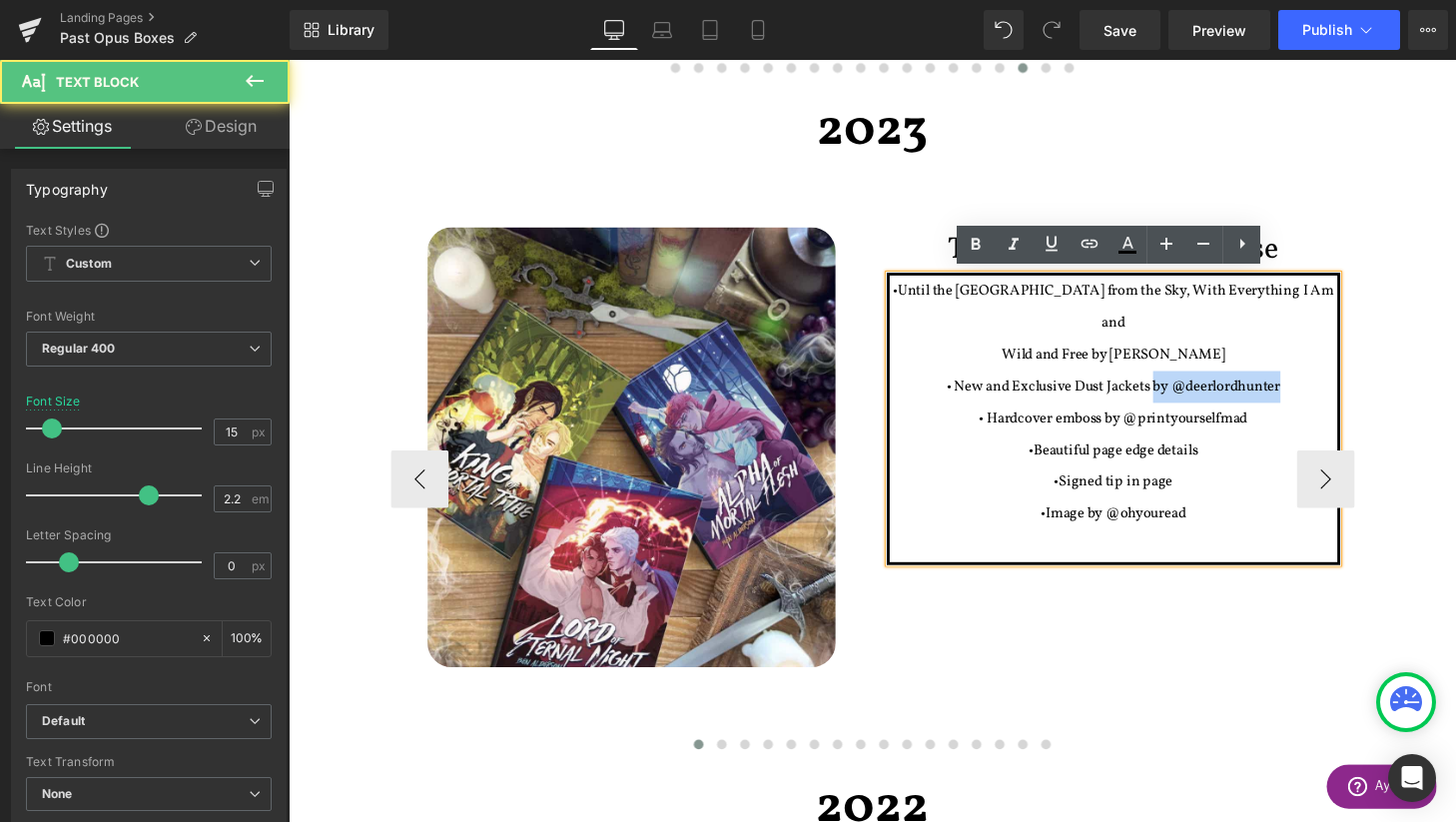 drag, startPoint x: 1181, startPoint y: 365, endPoint x: 1361, endPoint y: 362, distance: 180.025 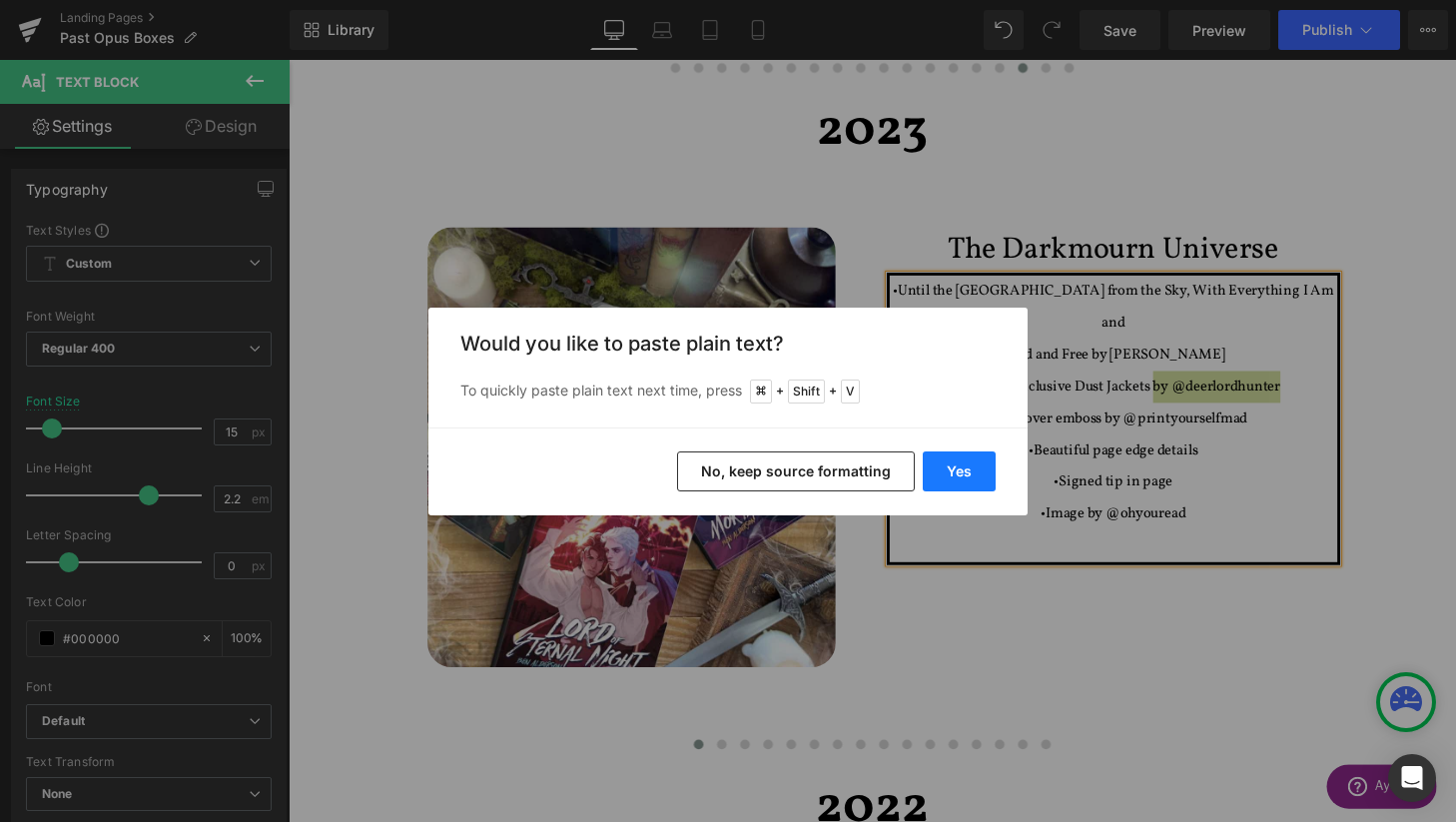 click on "Yes" at bounding box center (959, 471) 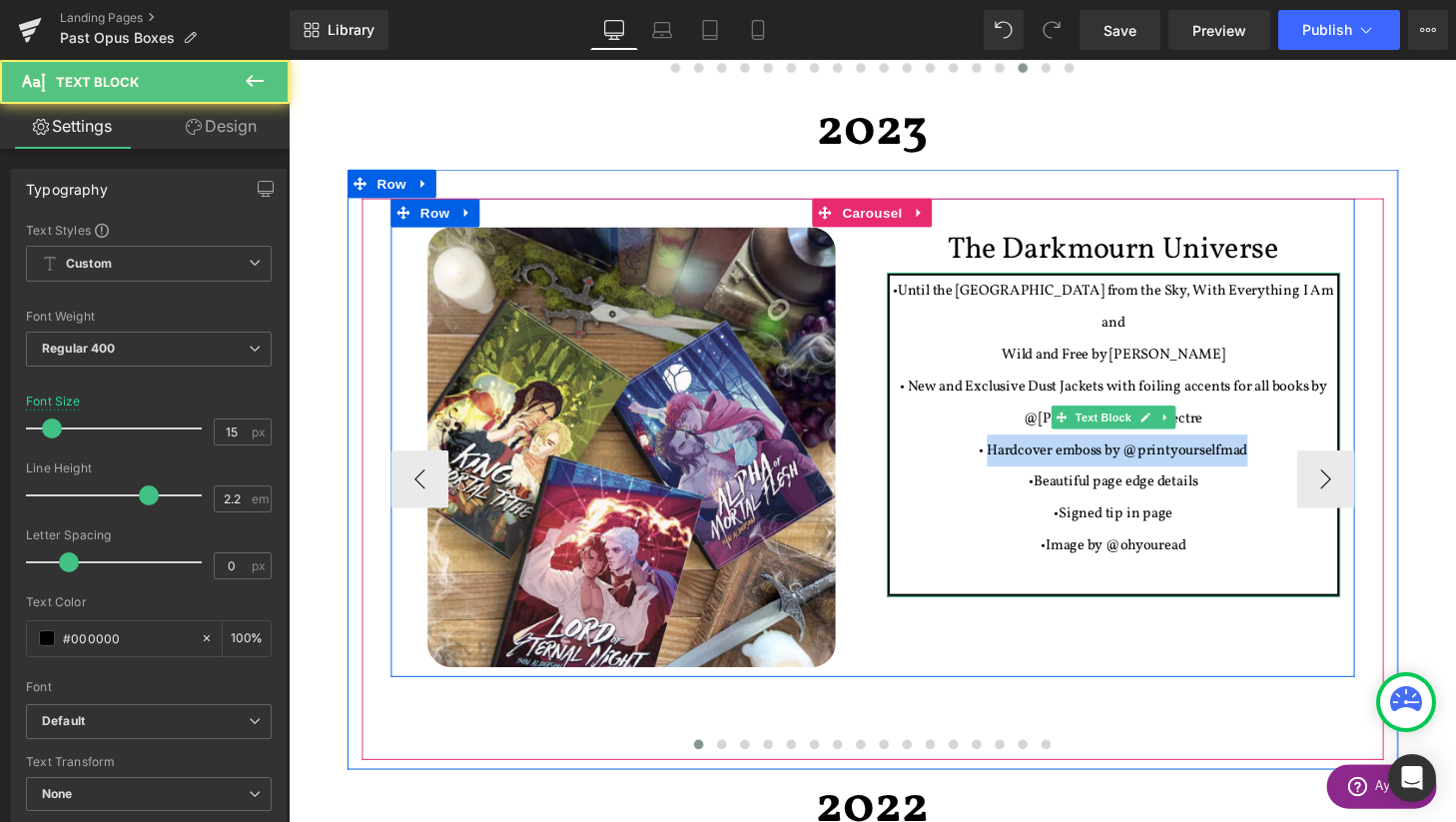 drag, startPoint x: 1293, startPoint y: 431, endPoint x: 1011, endPoint y: 421, distance: 282.17725 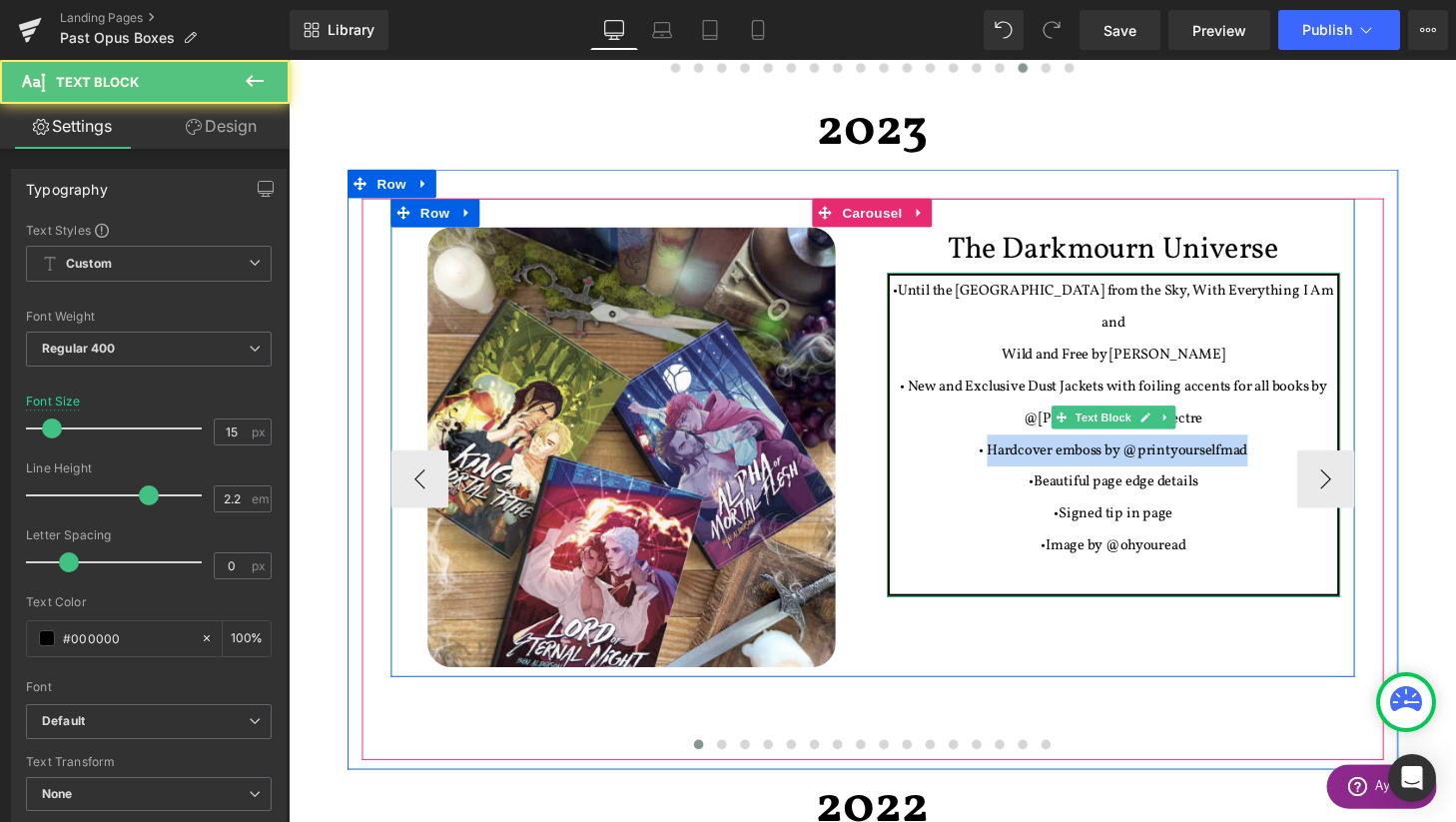 click on "• Hardcover emboss by @printyourselfmad" at bounding box center (1142, 463) 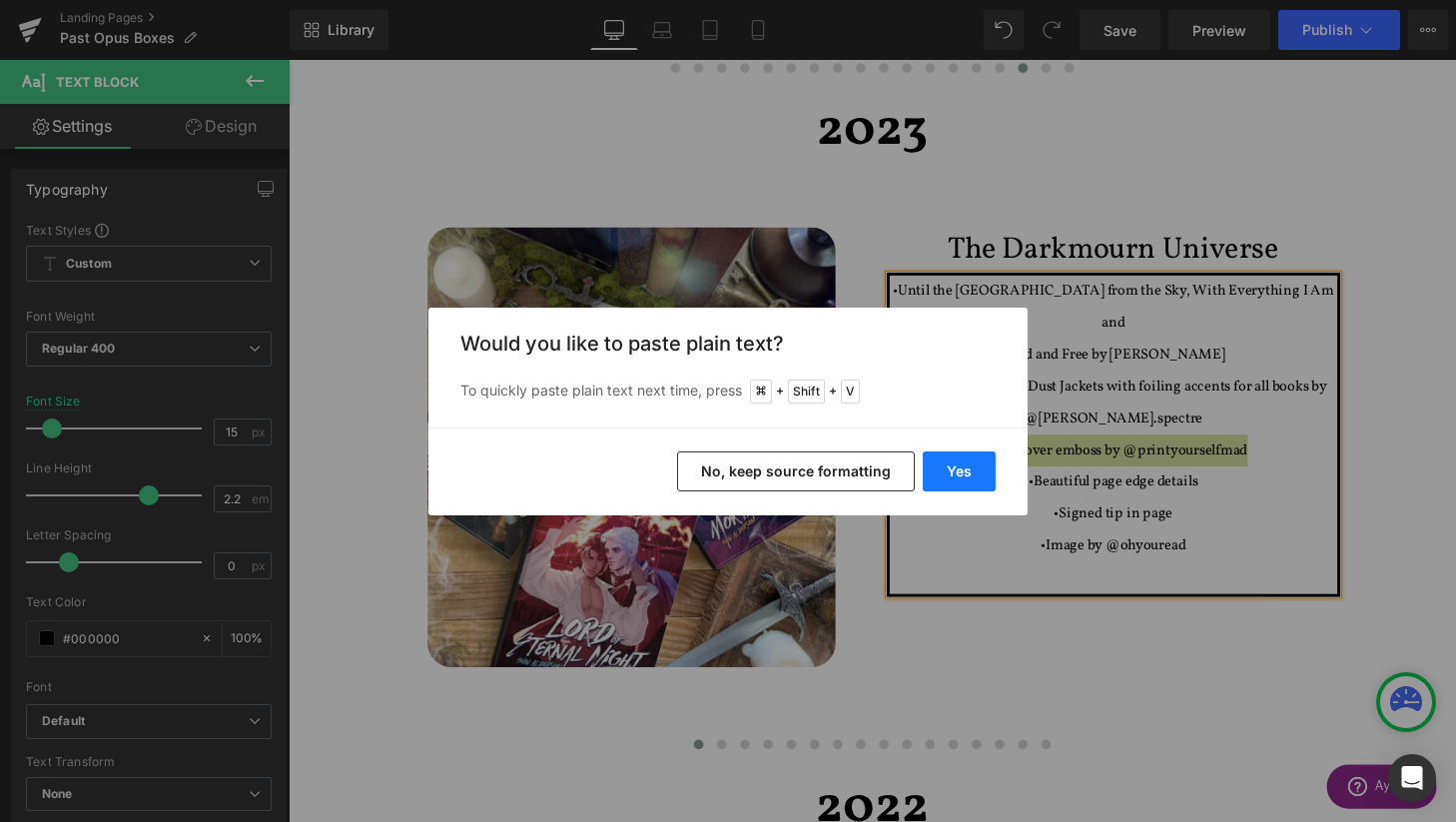 click on "Yes" at bounding box center (959, 471) 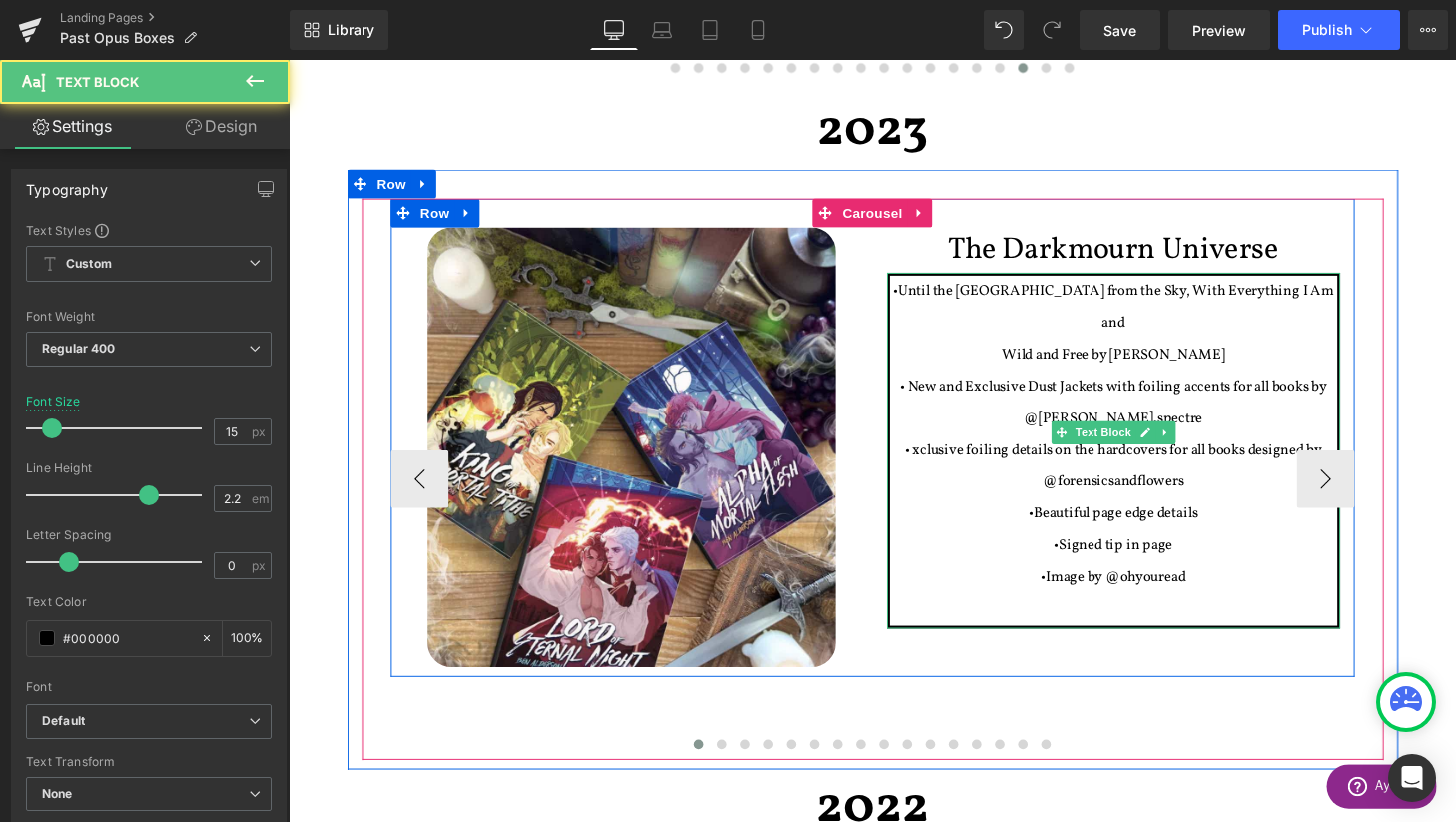 click on "• xclusive foiling details on the hardcovers for all books designed by @forensicsandflowers" at bounding box center (1142, 480) 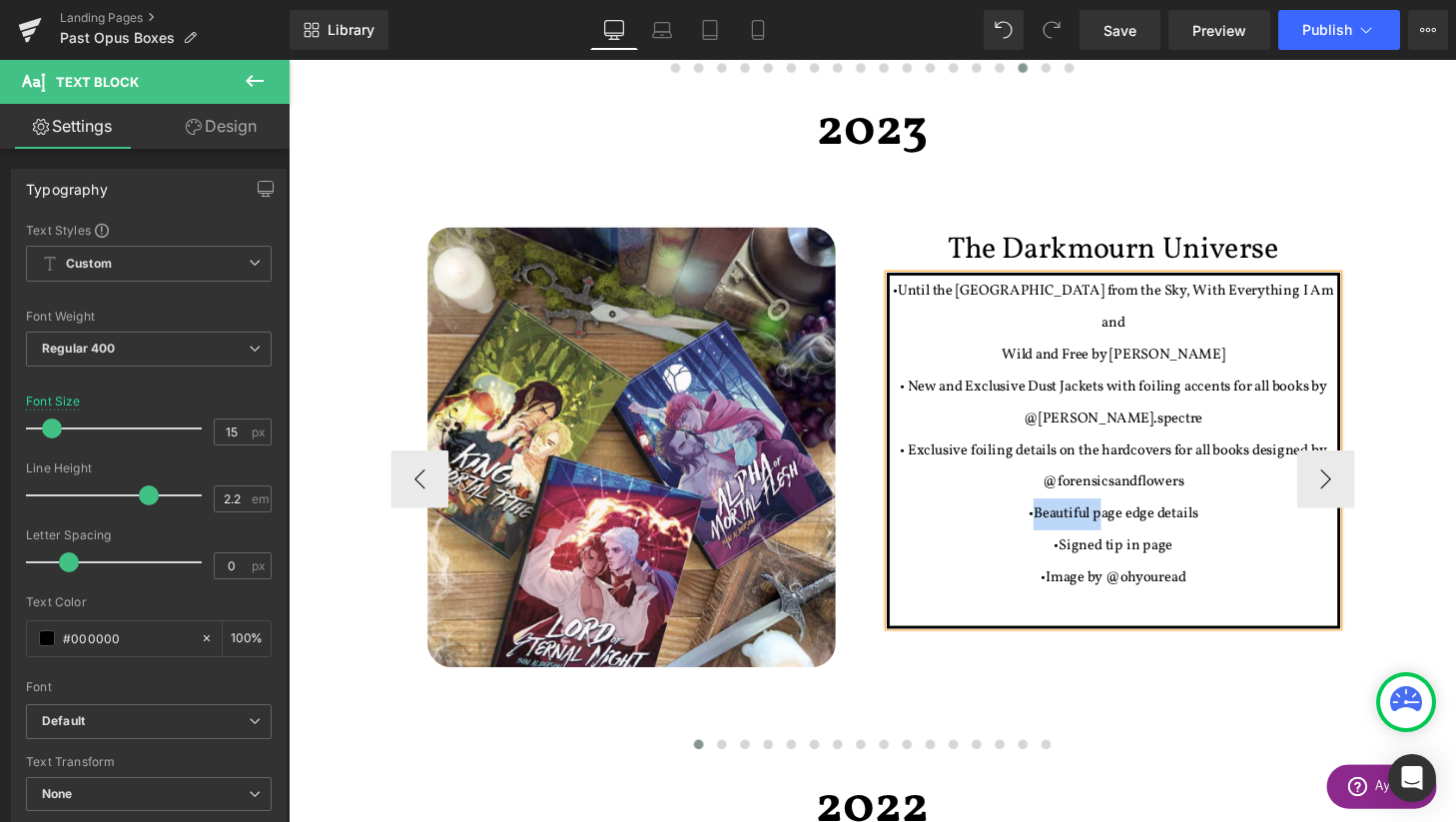 drag, startPoint x: 1128, startPoint y: 497, endPoint x: 1058, endPoint y: 492, distance: 70.17834 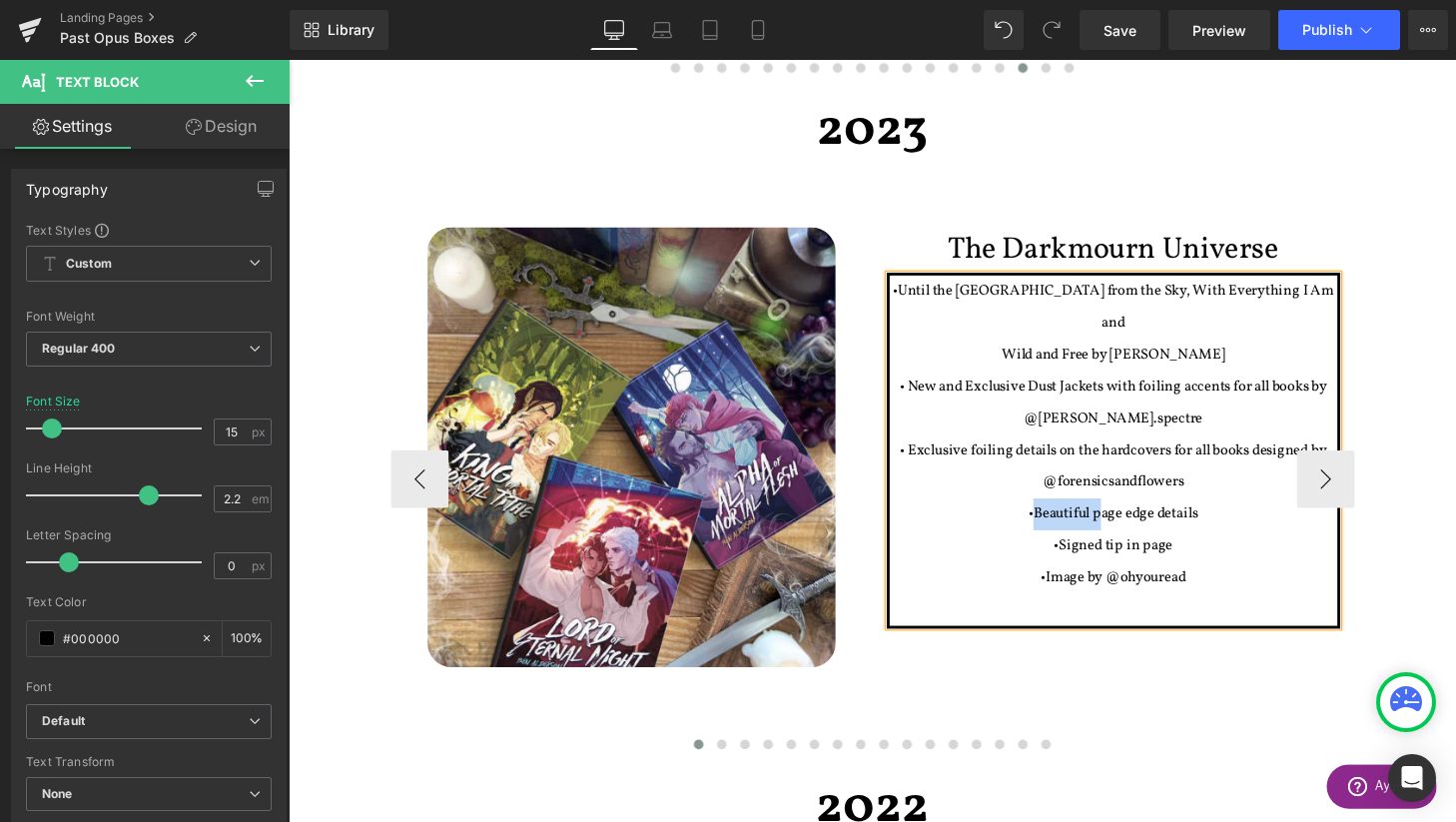 click on "•Beautiful page edge details" at bounding box center (1142, 529) 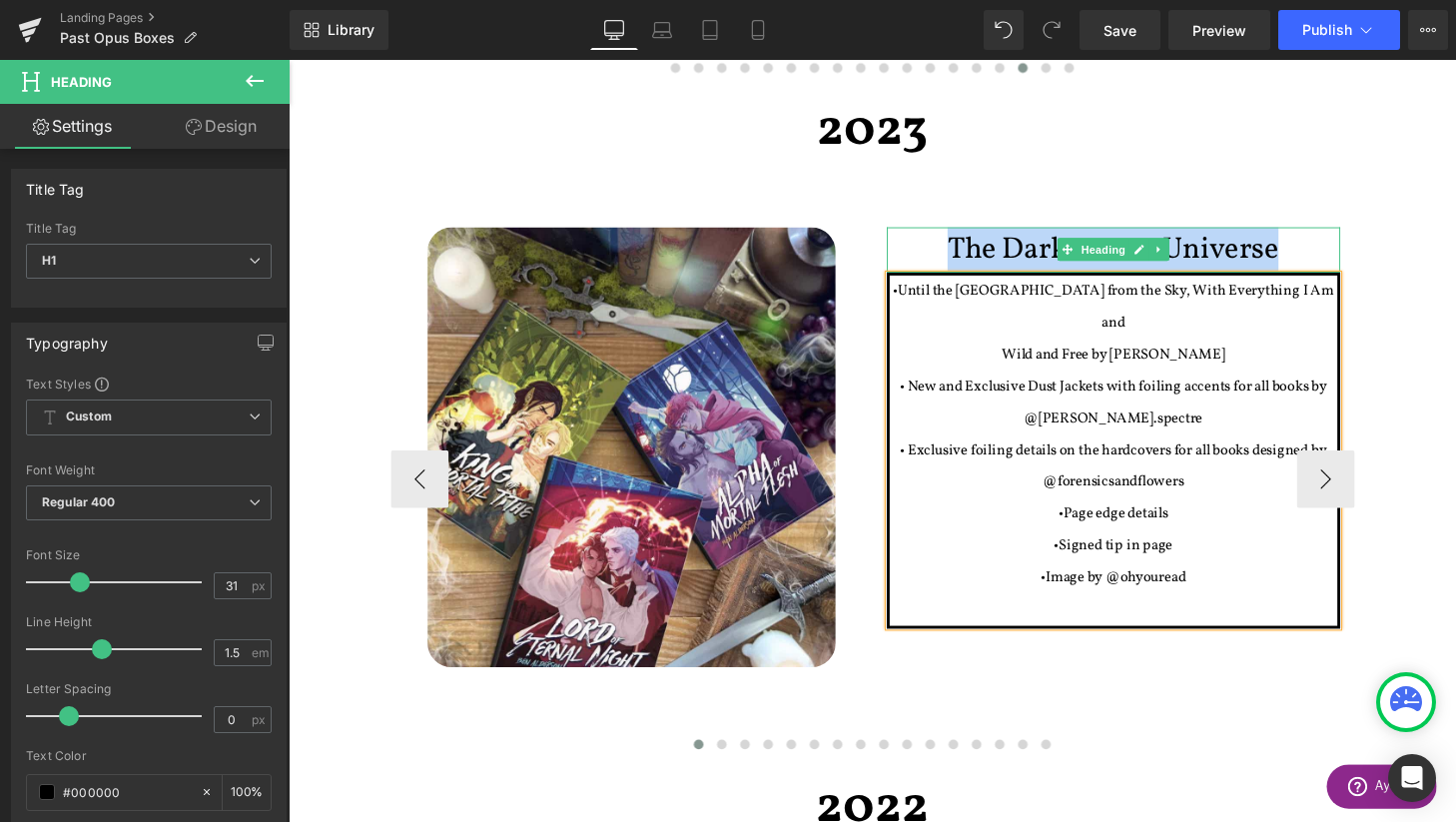 drag, startPoint x: 968, startPoint y: 250, endPoint x: 1325, endPoint y: 244, distance: 357.05042 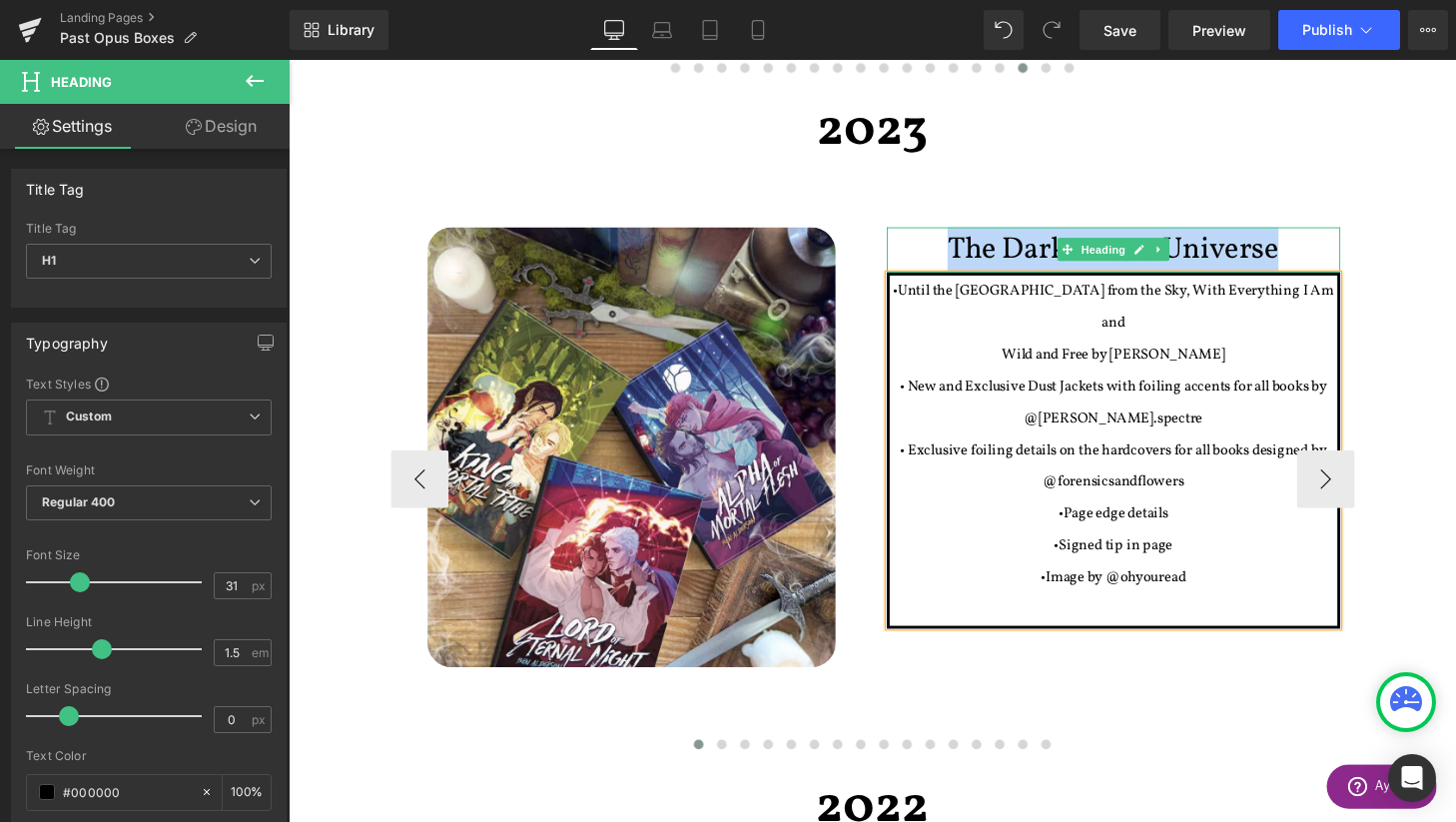 click on "The Darkmourn Universe" at bounding box center [1142, 256] 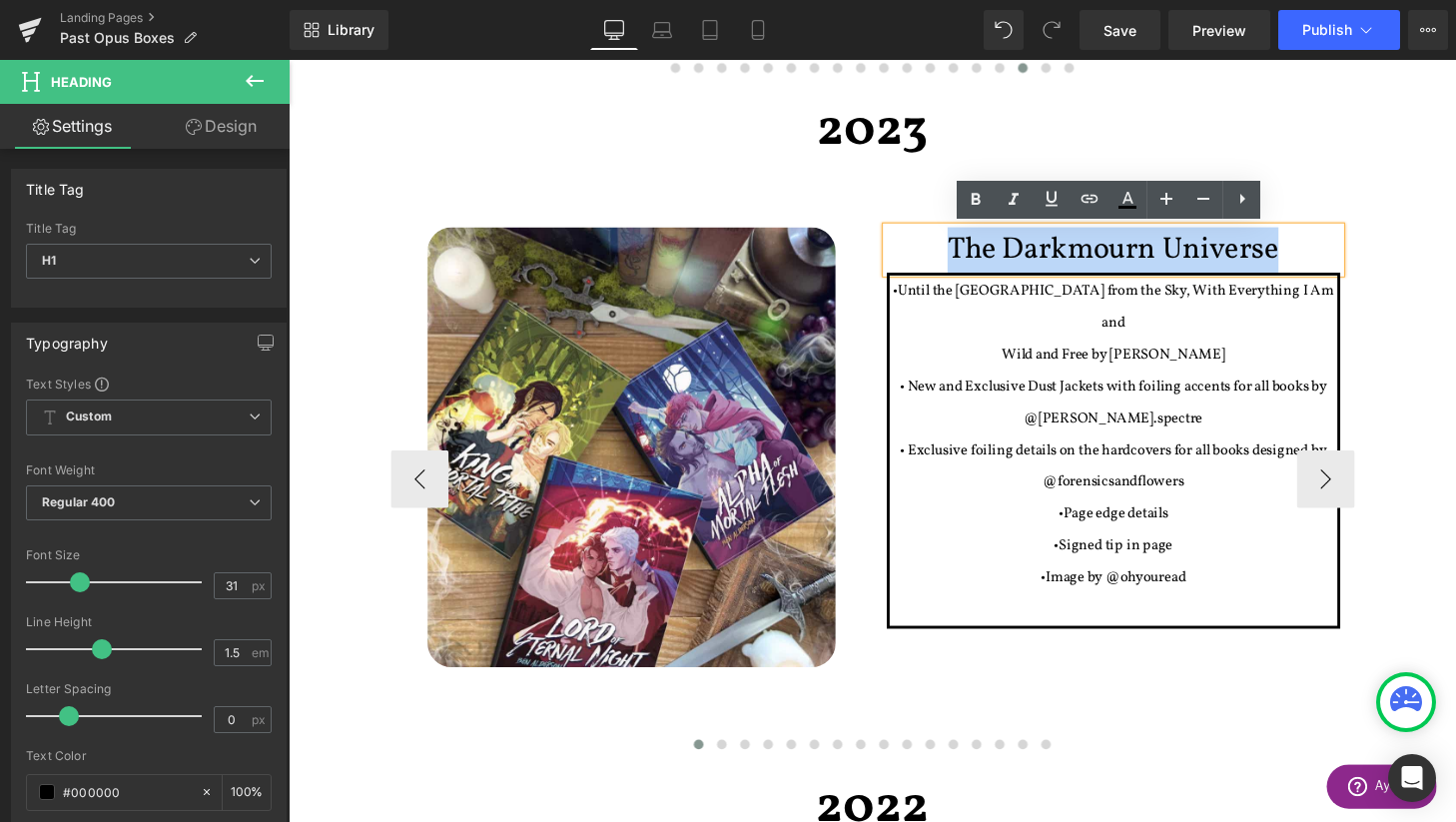 copy on "The Darkmourn Universe" 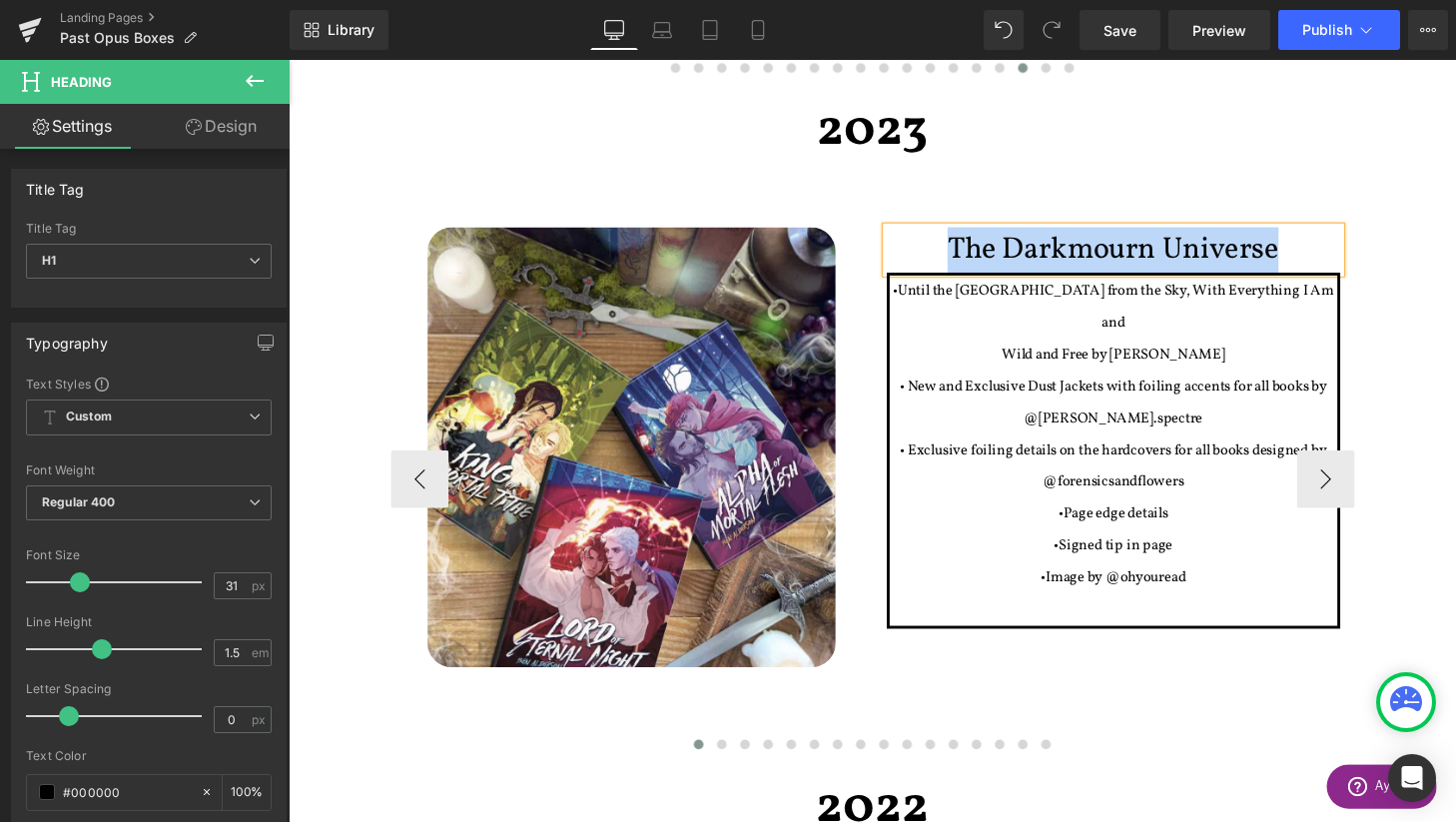 click on "•Until the [GEOGRAPHIC_DATA] from the Sky, With Everything I Am and" at bounding box center [1142, 316] 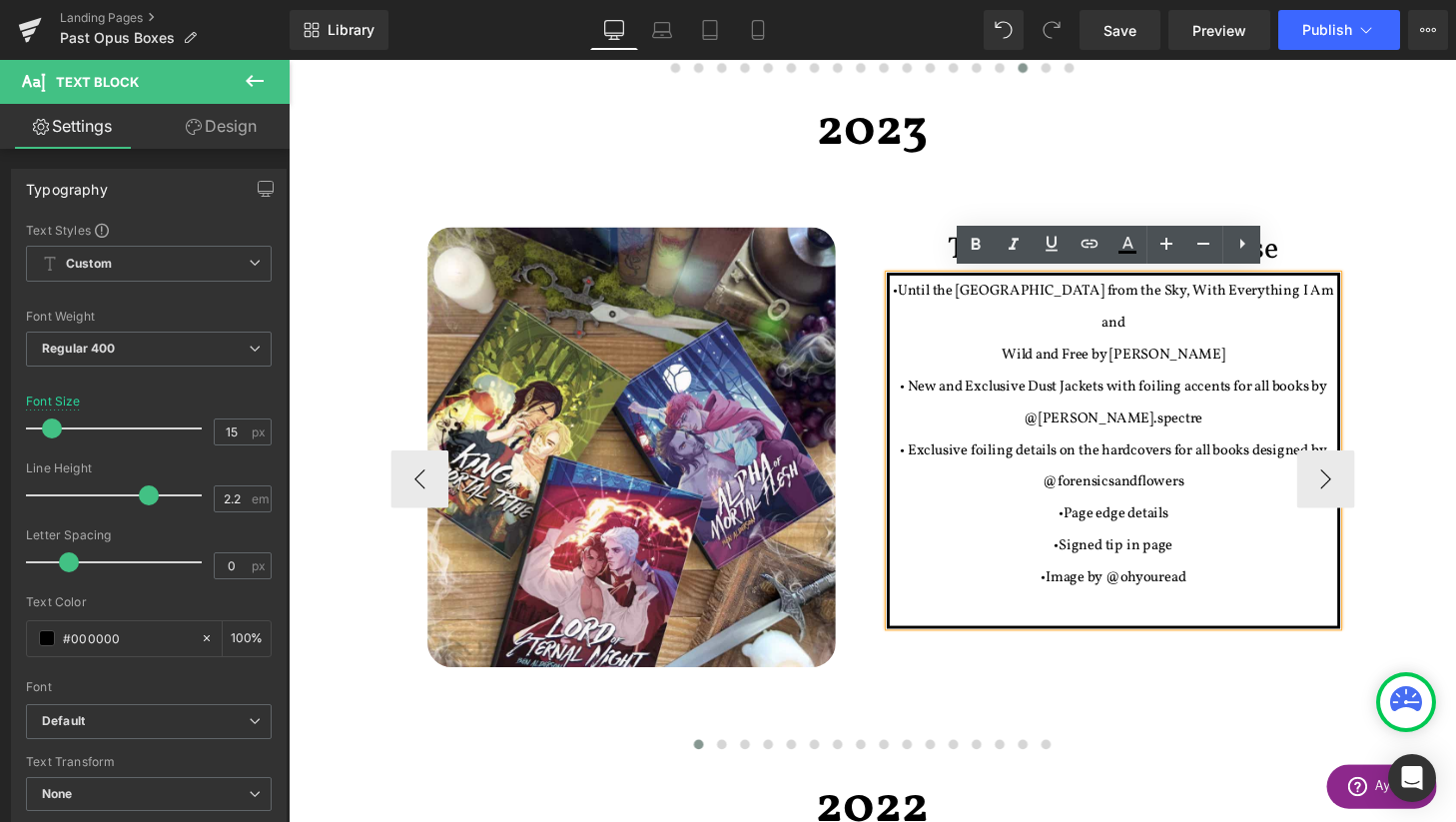 drag, startPoint x: 955, startPoint y: 295, endPoint x: 1260, endPoint y: 323, distance: 306.28255 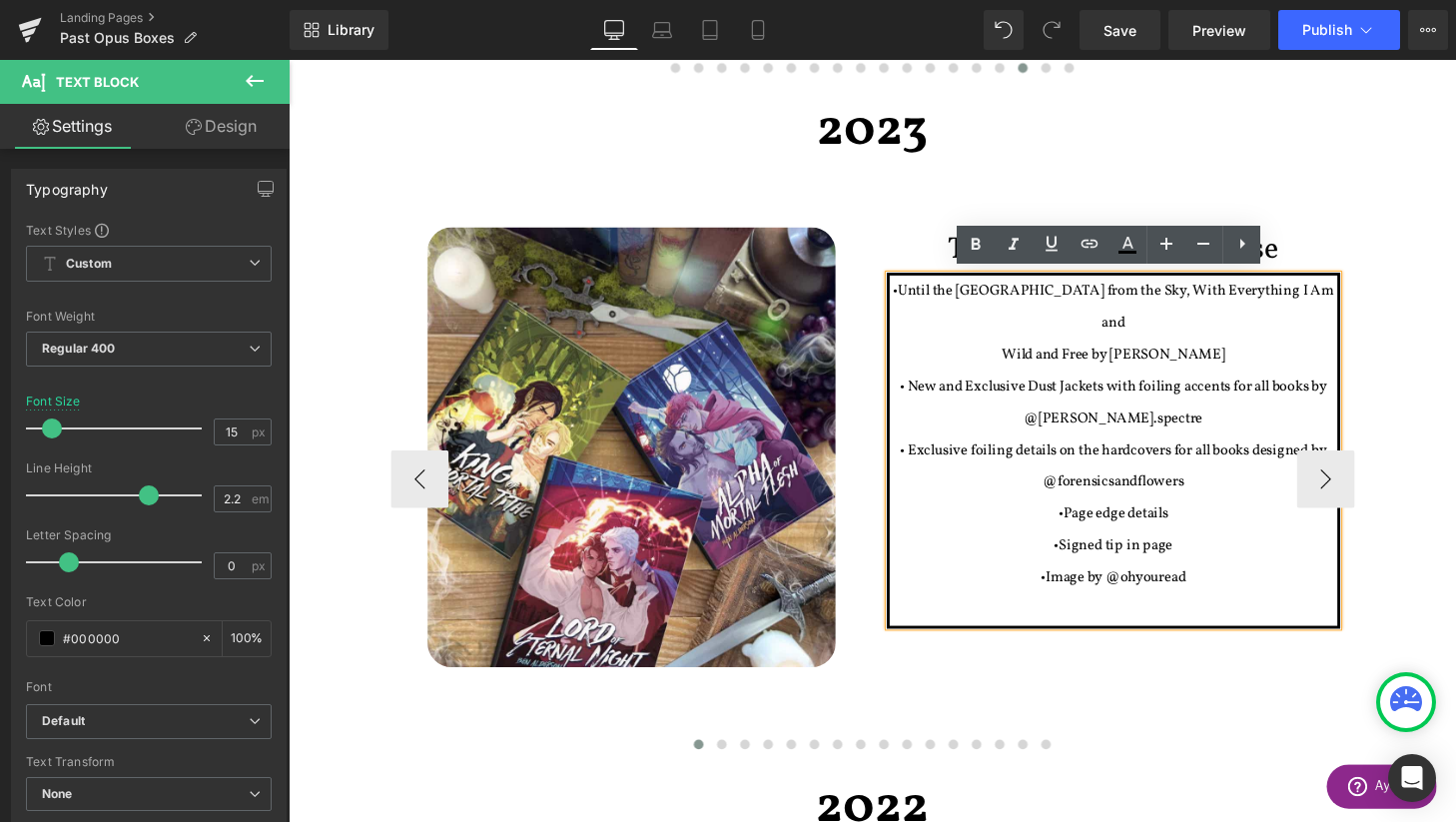 click on "•Until the Sun Falls from the Sky, With Everything I Am and  Wild and Free by [PERSON_NAME] • New and Exclusive Dust Jackets with foiling accents for all books by @[PERSON_NAME].spectre • Exclusive foiling details on the hardcovers for all books designed by @forensicsandflowers •Page edge details •Signed tip in page  •Image by @ohyouread" at bounding box center (1142, 463) 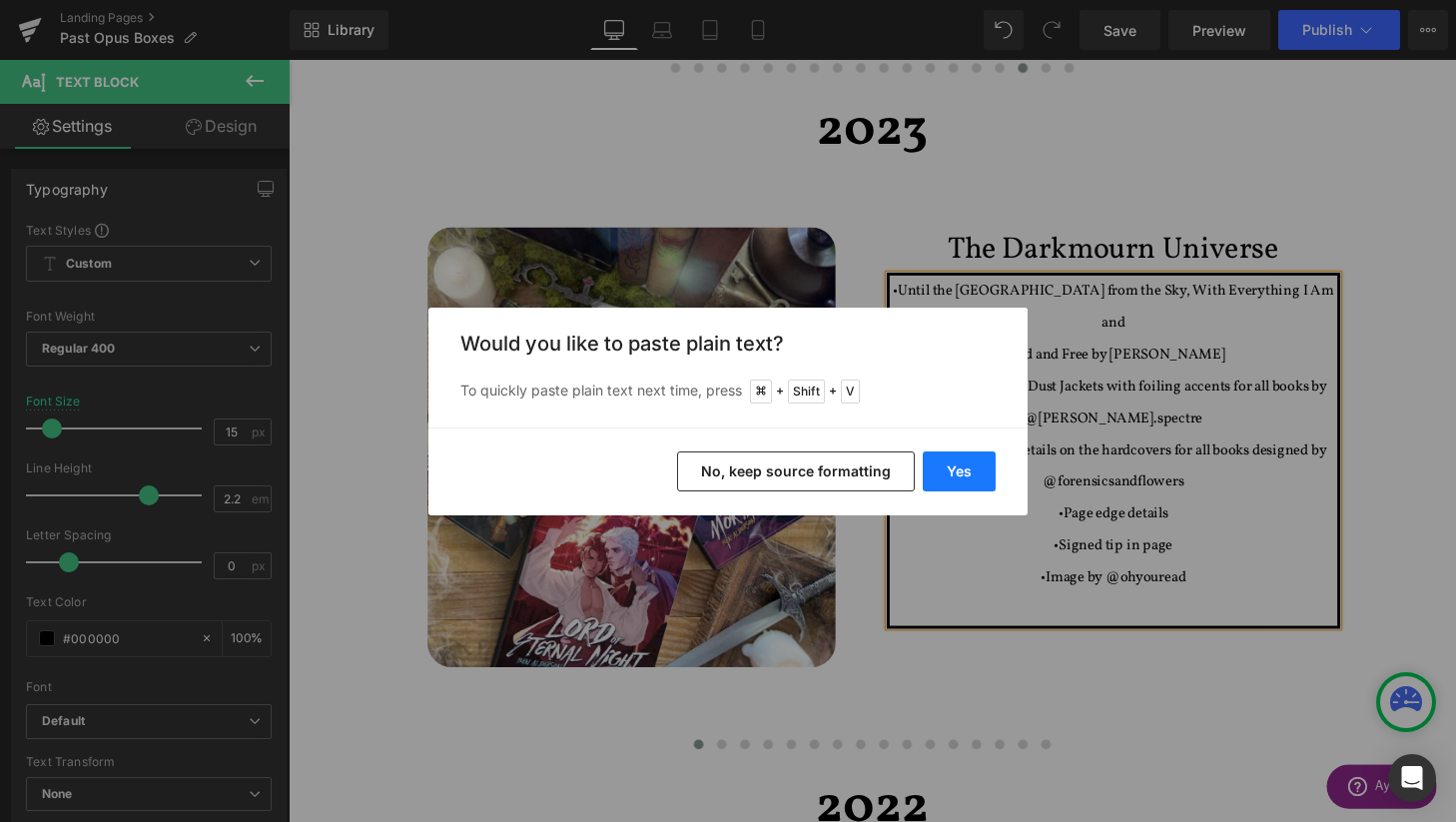 click on "Yes" at bounding box center [959, 471] 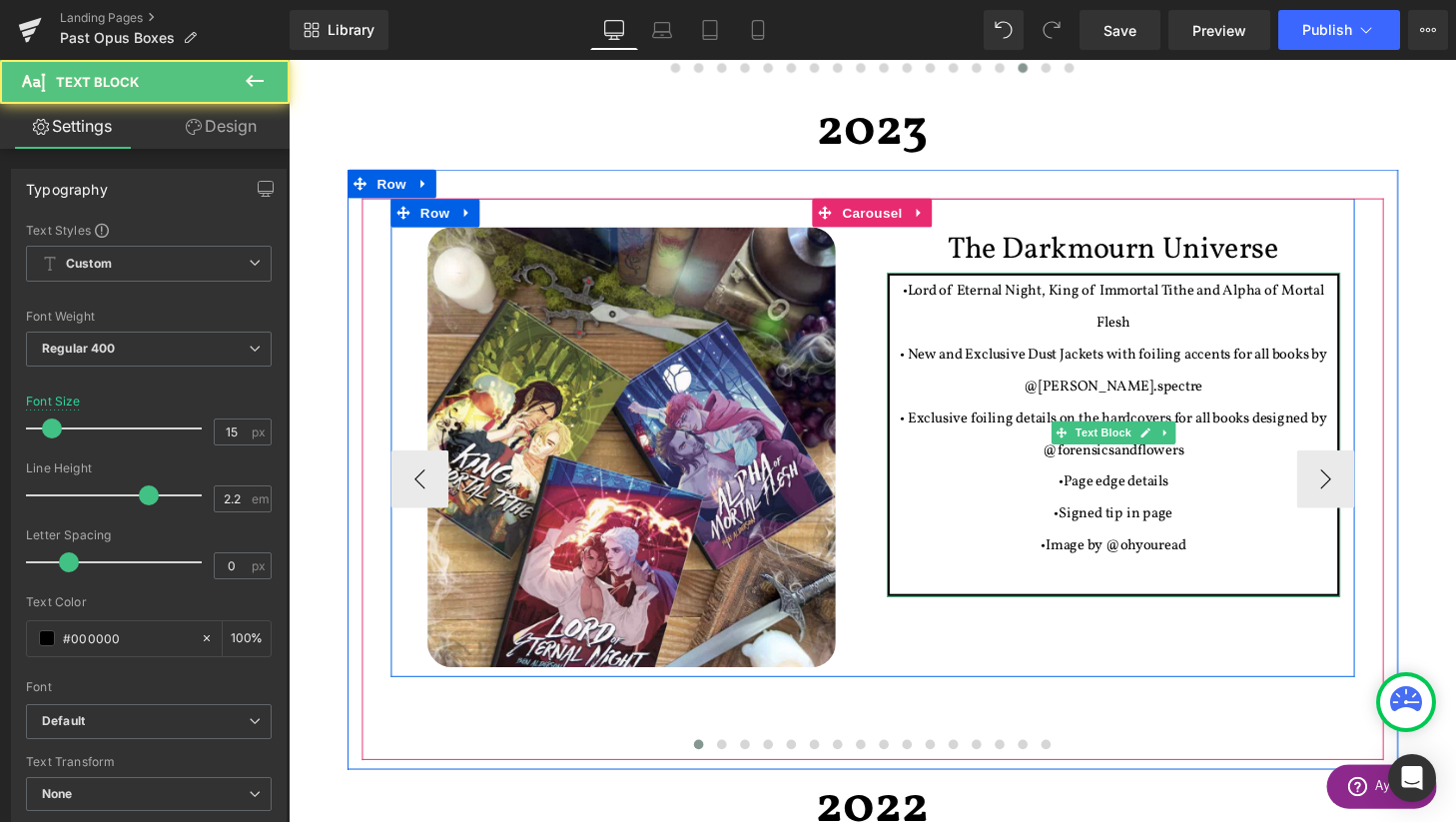 click on "•Lord of Eternal Night, King of Immortal Tithe and Alpha of Mortal Flesh" at bounding box center [1142, 316] 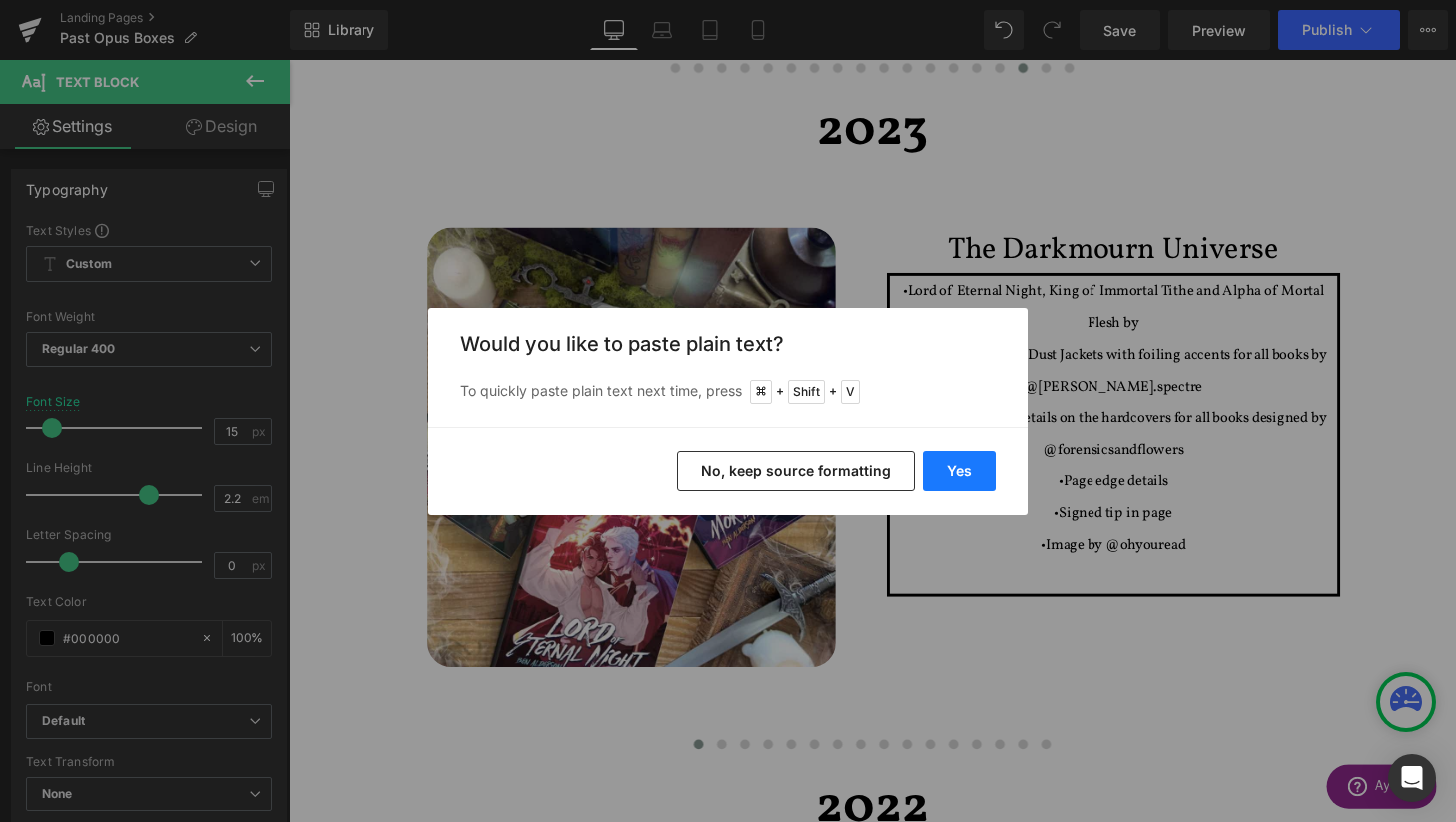 click on "Yes" at bounding box center (959, 471) 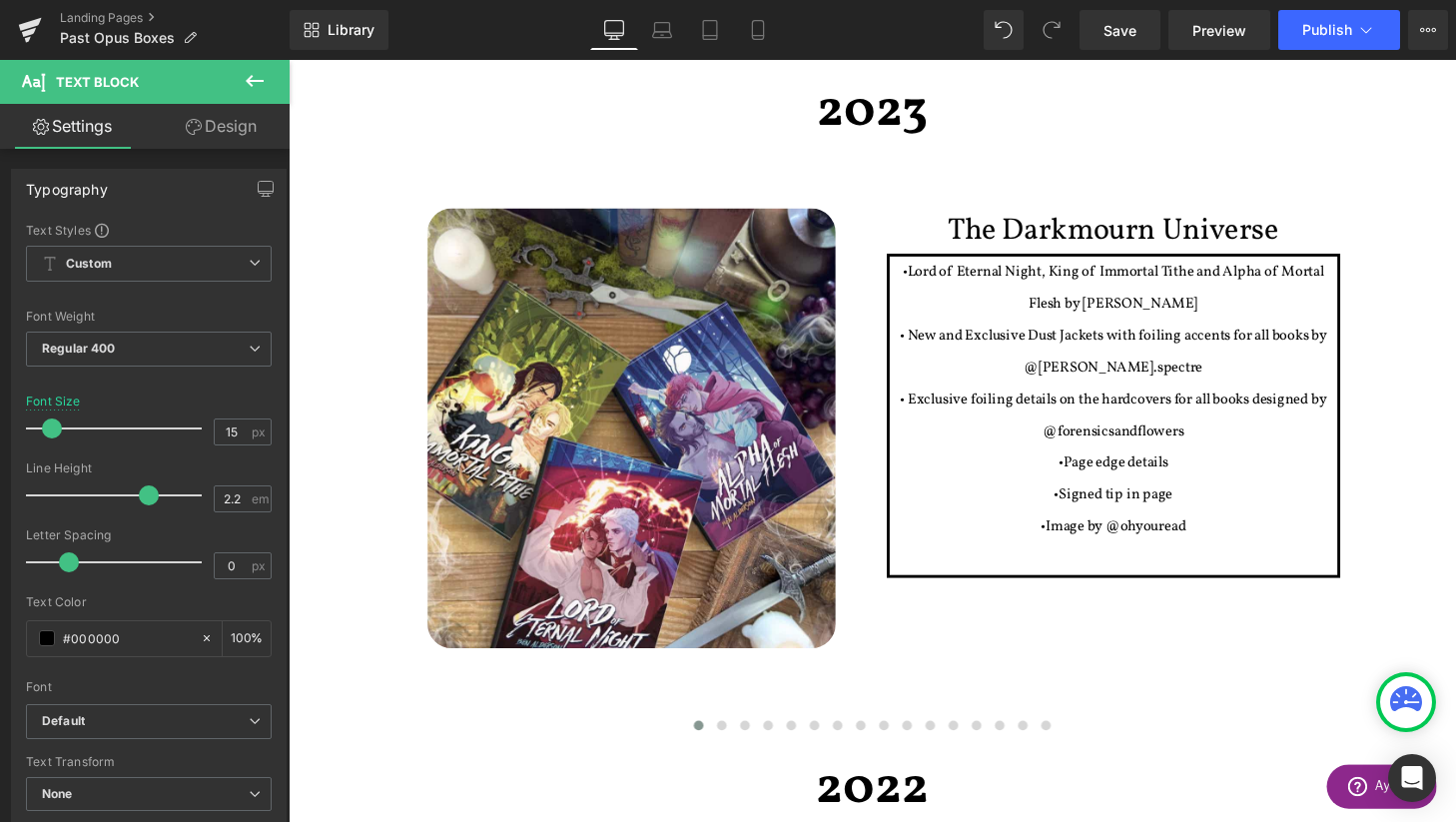 scroll, scrollTop: 2195, scrollLeft: 0, axis: vertical 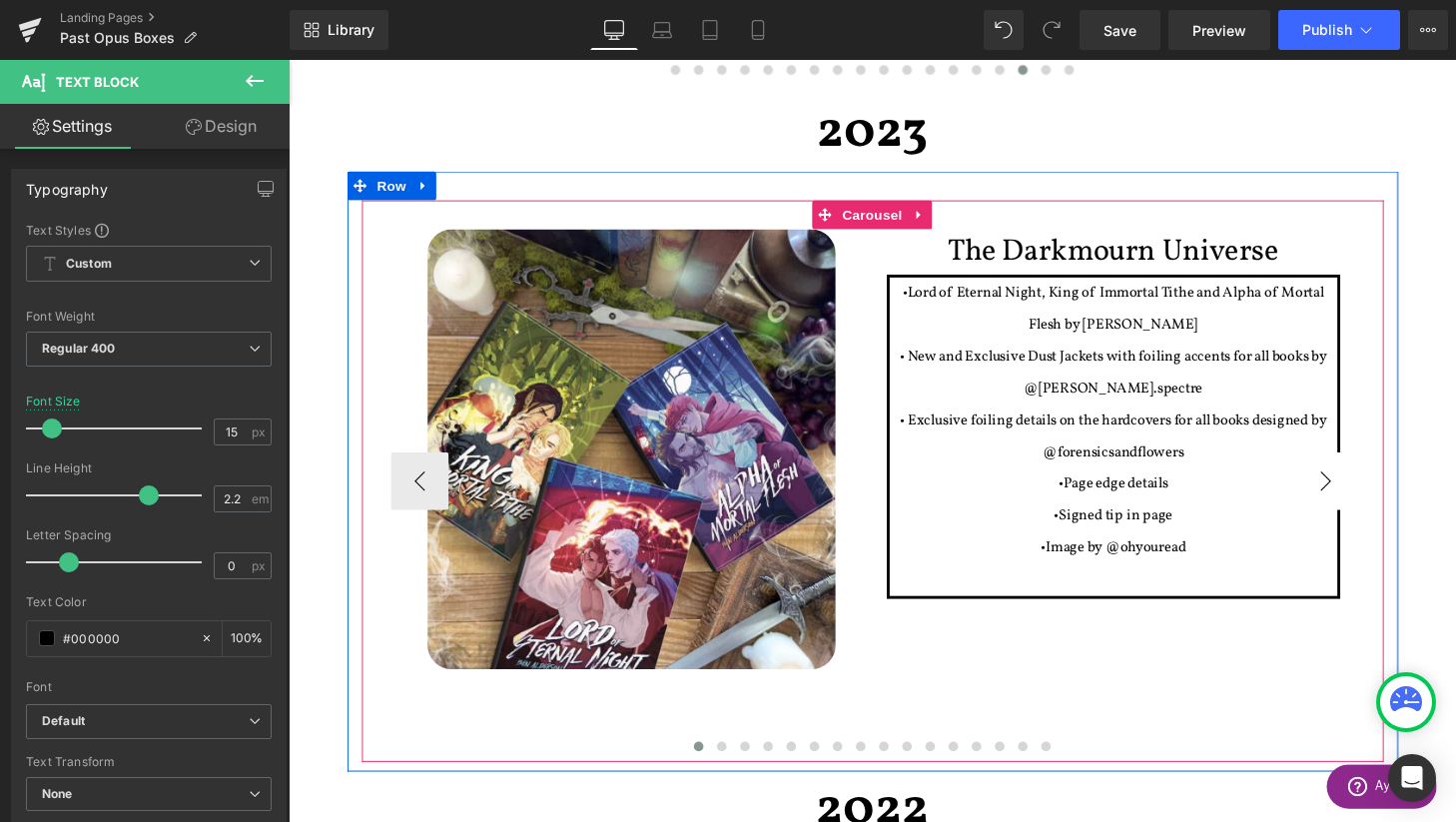 click on "›" at bounding box center [1362, 496] 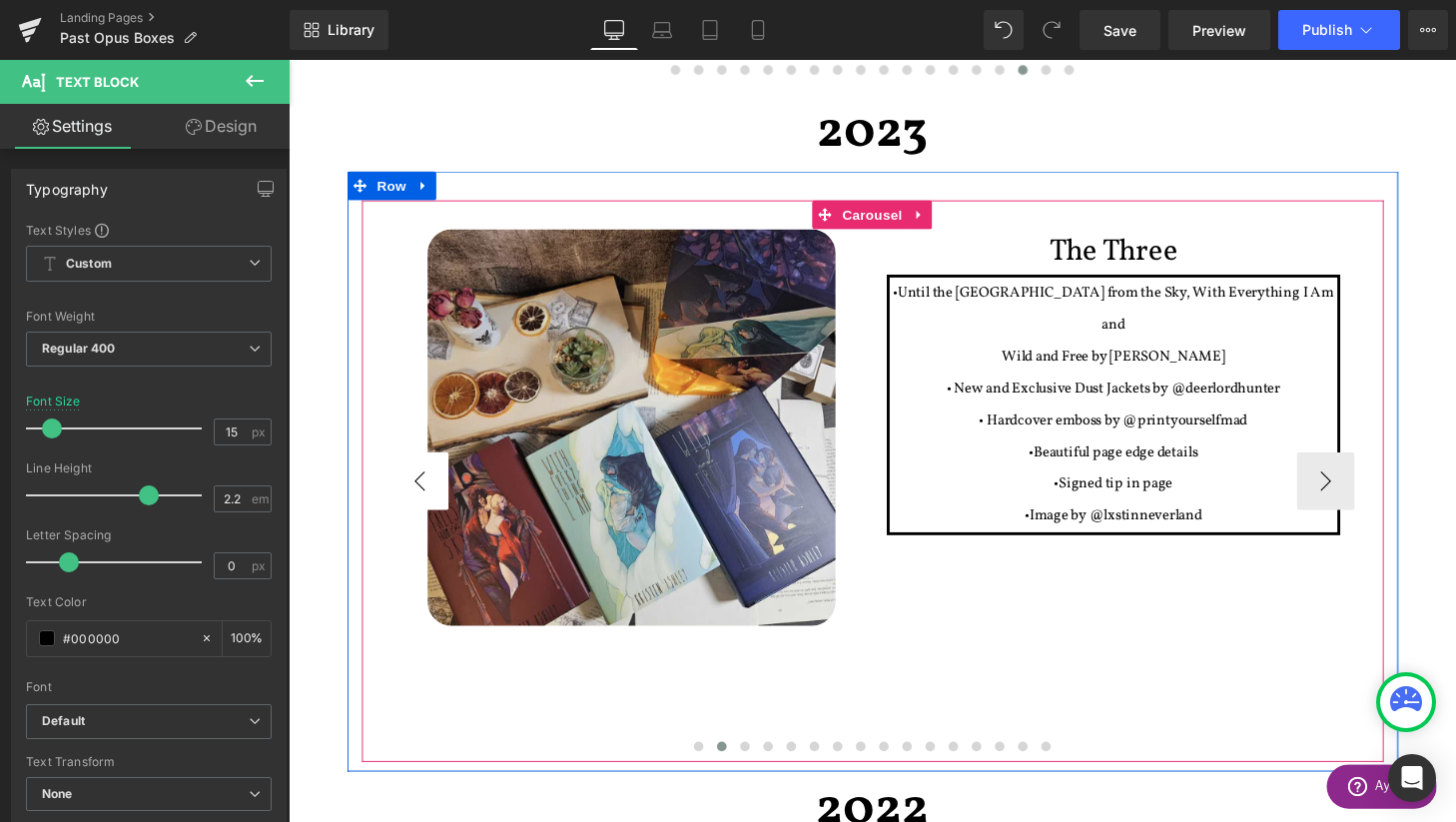 click on "‹" at bounding box center (424, 496) 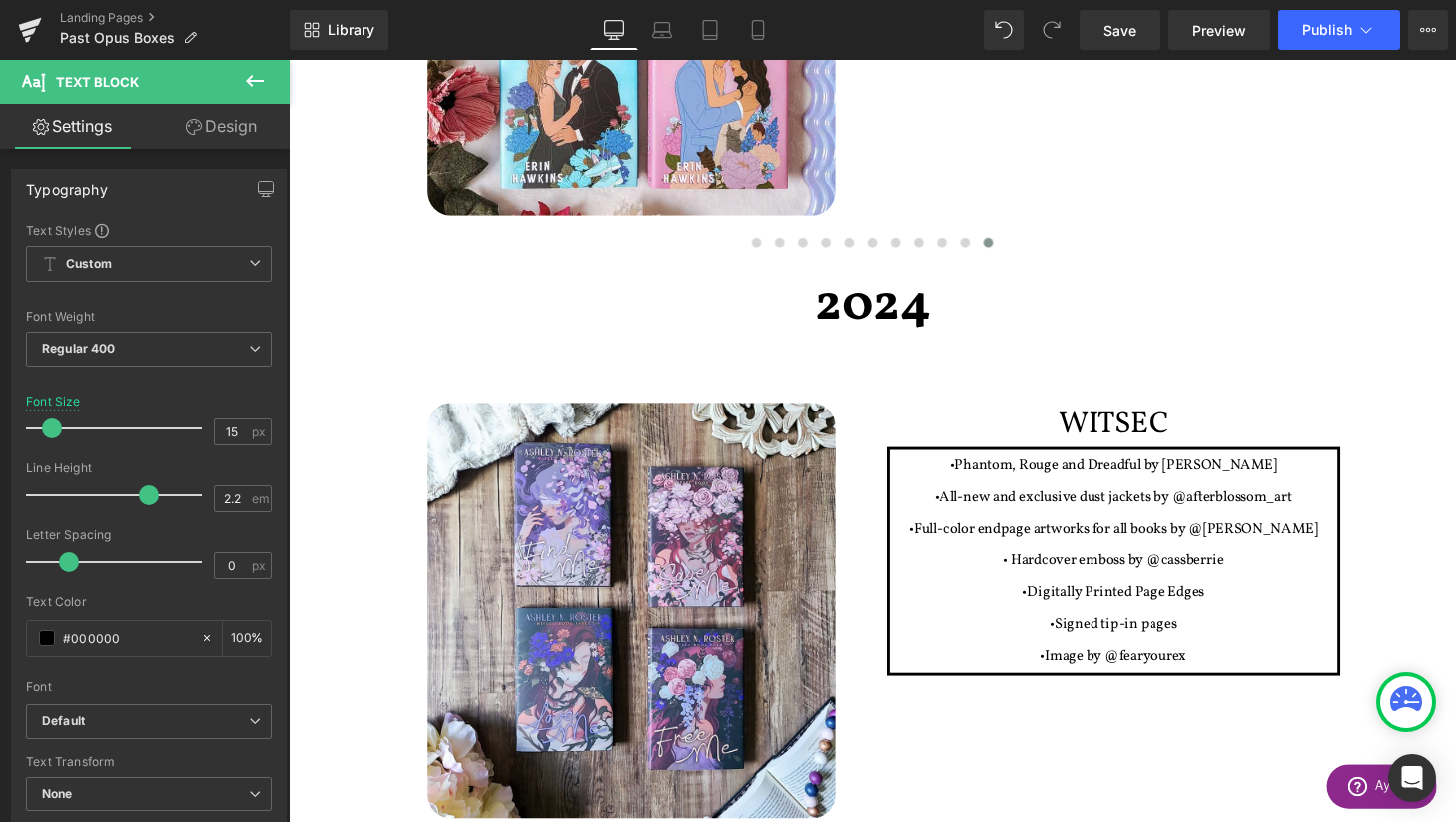 scroll, scrollTop: 1407, scrollLeft: 0, axis: vertical 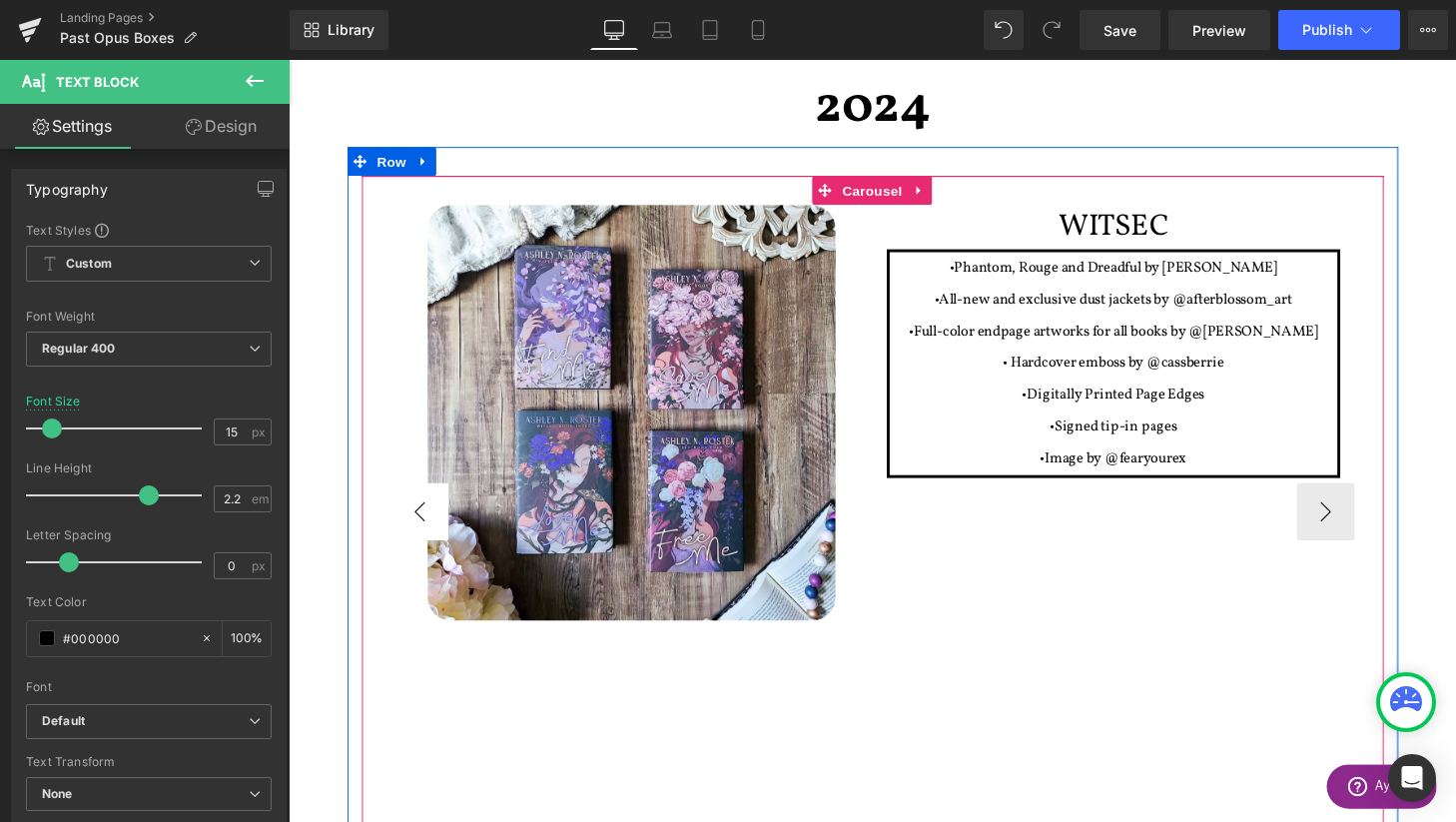 click on "‹" at bounding box center (424, 527) 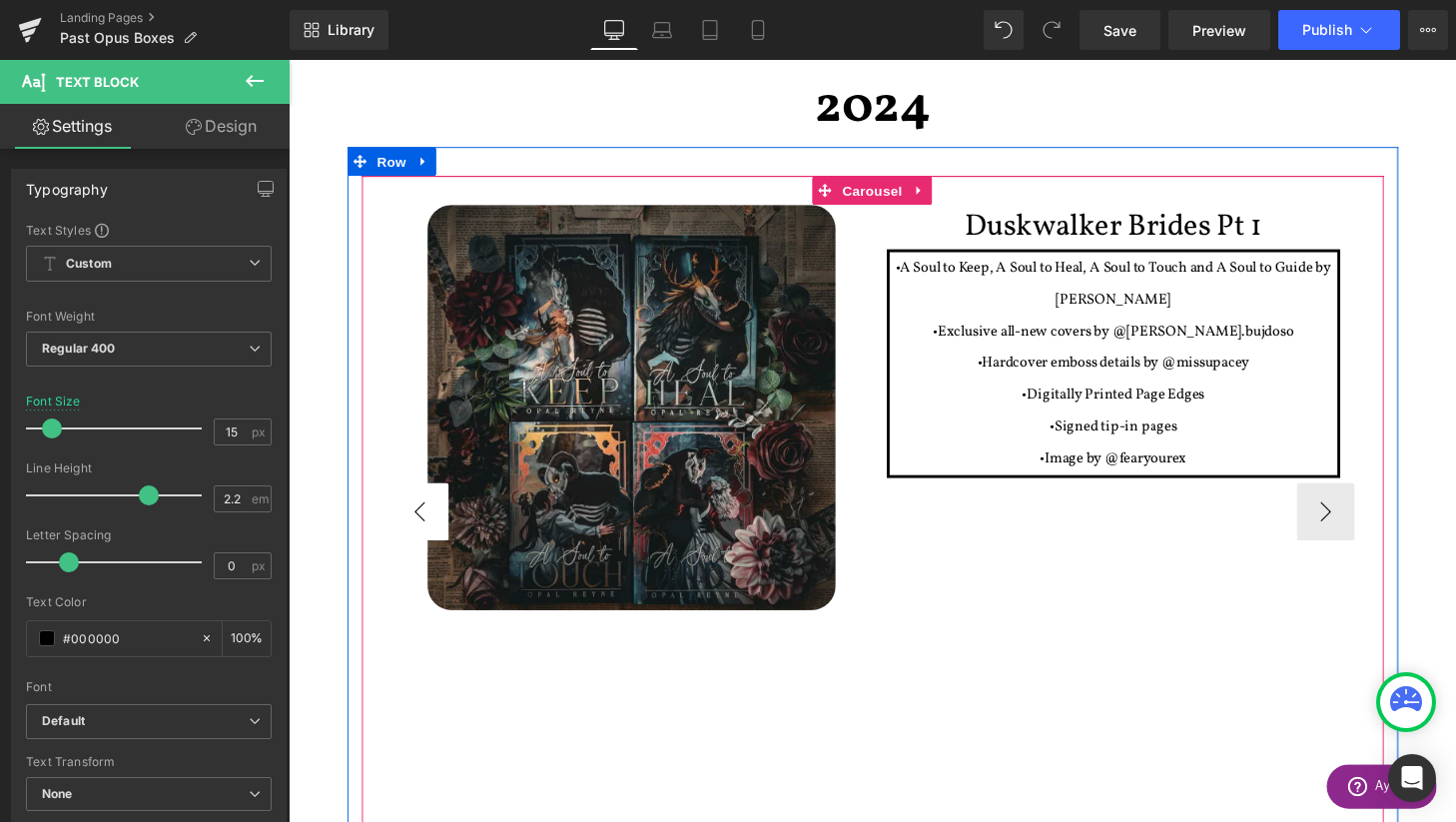 click on "‹" at bounding box center (424, 527) 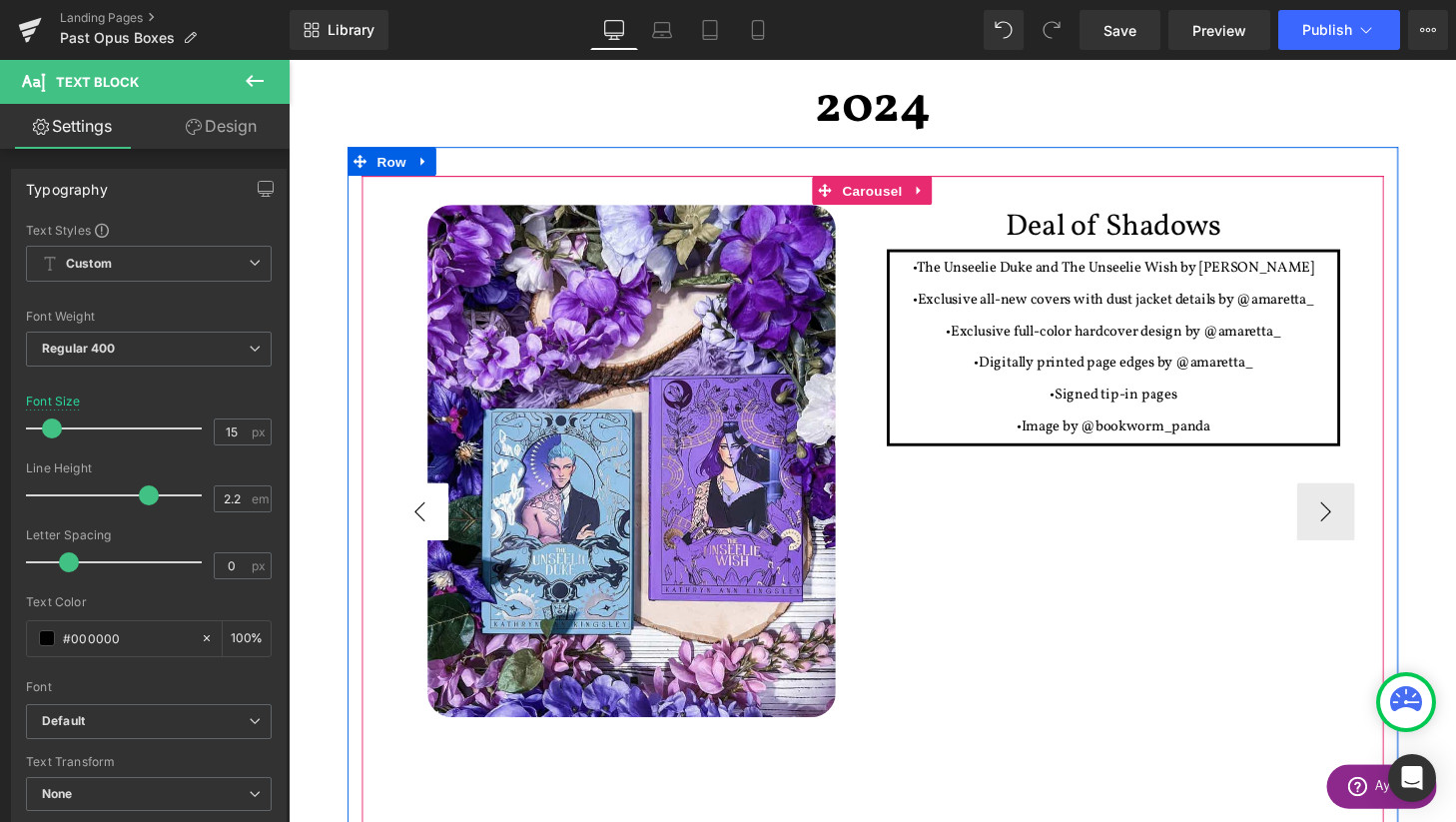 click on "‹" at bounding box center (424, 527) 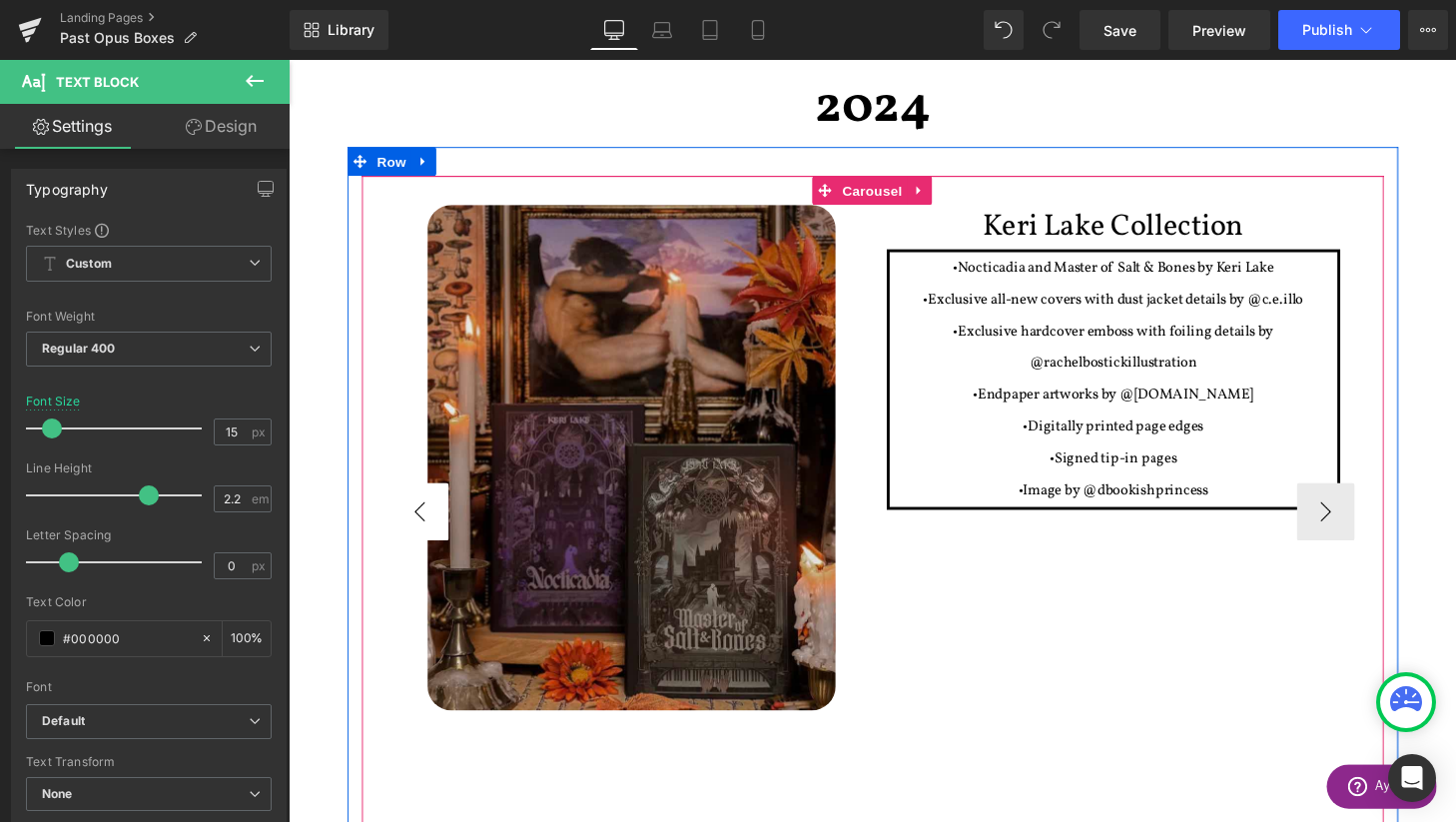 click on "‹" at bounding box center (424, 527) 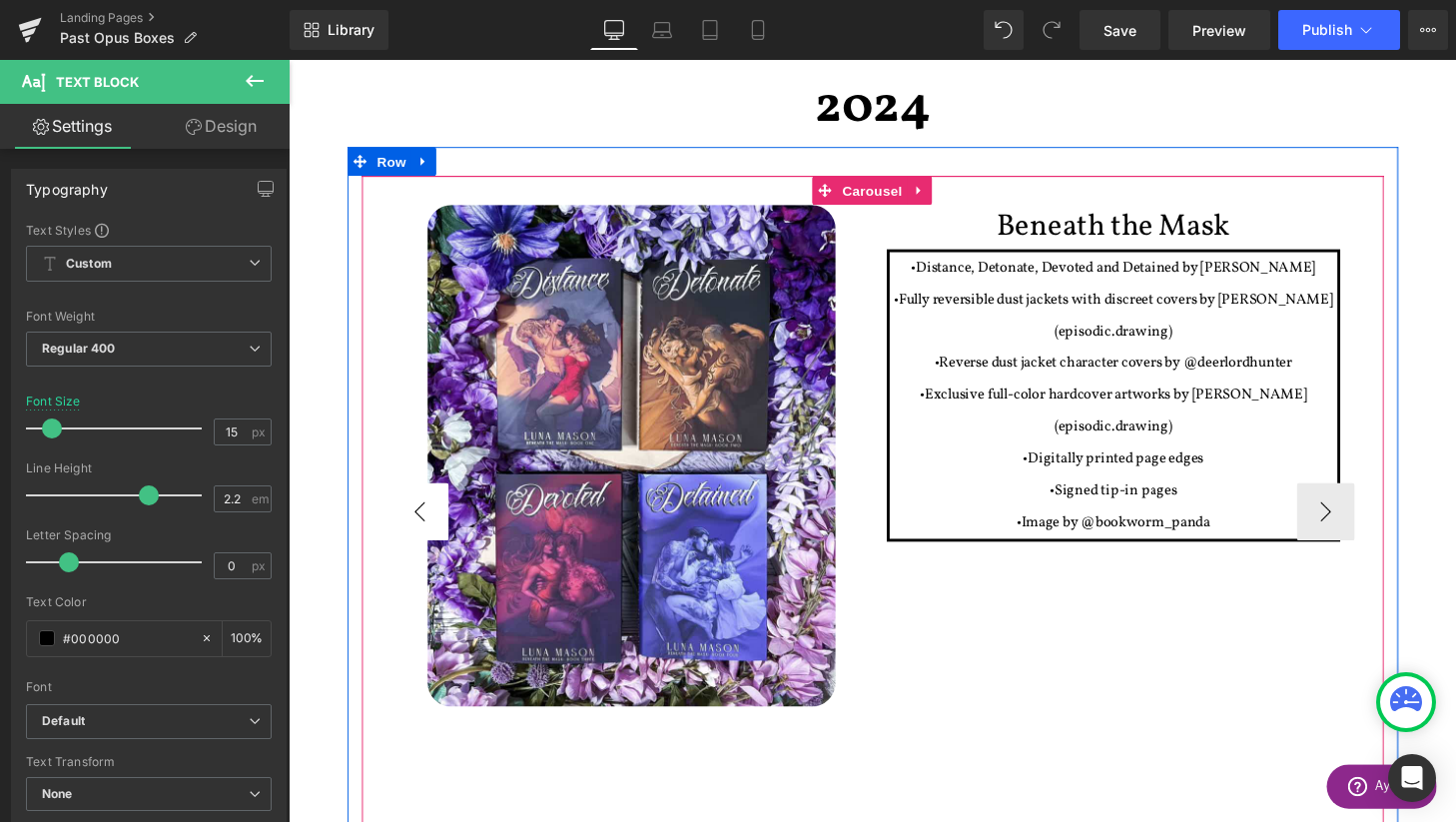 click on "‹" at bounding box center (424, 527) 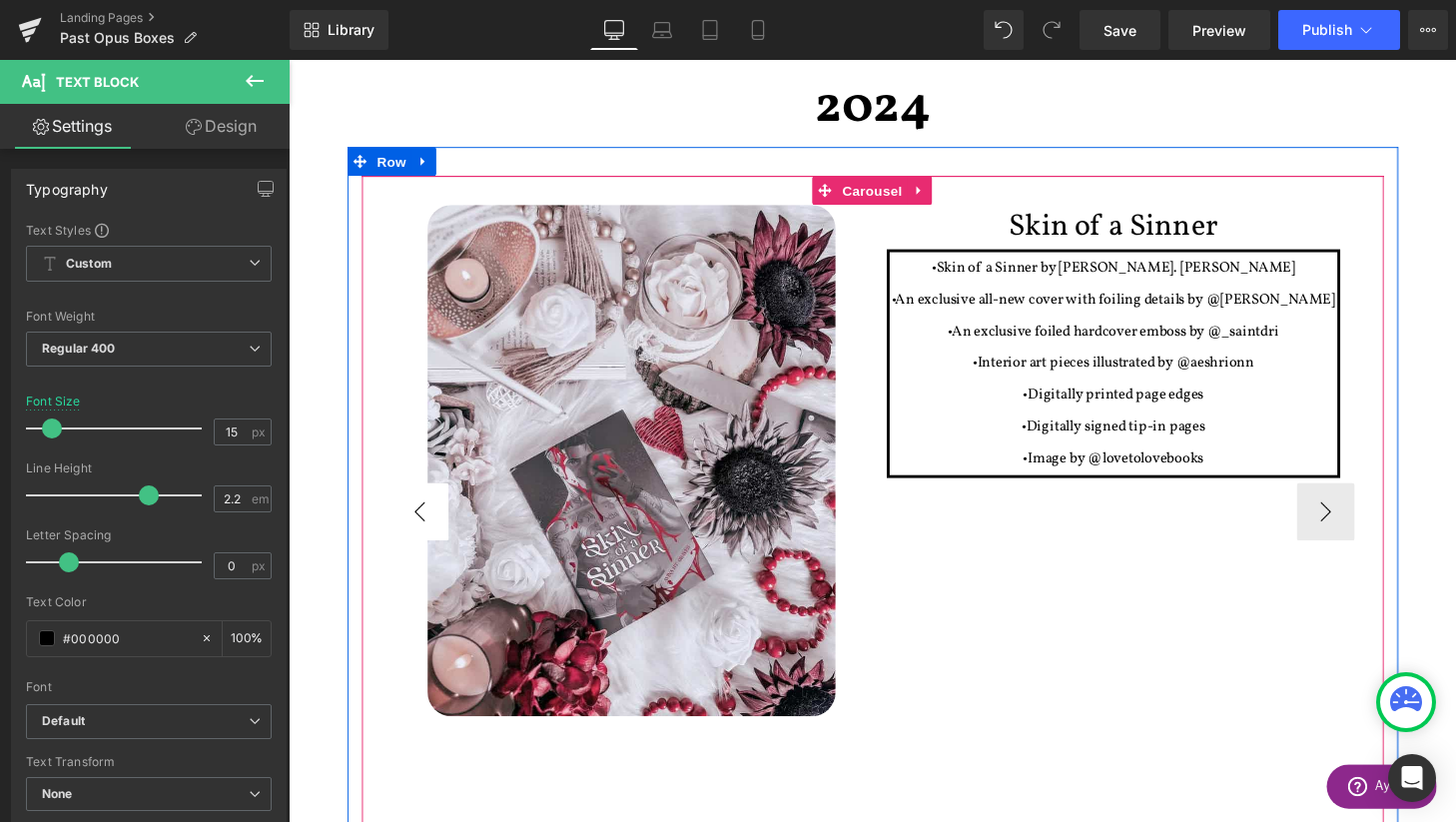click on "‹" at bounding box center (424, 527) 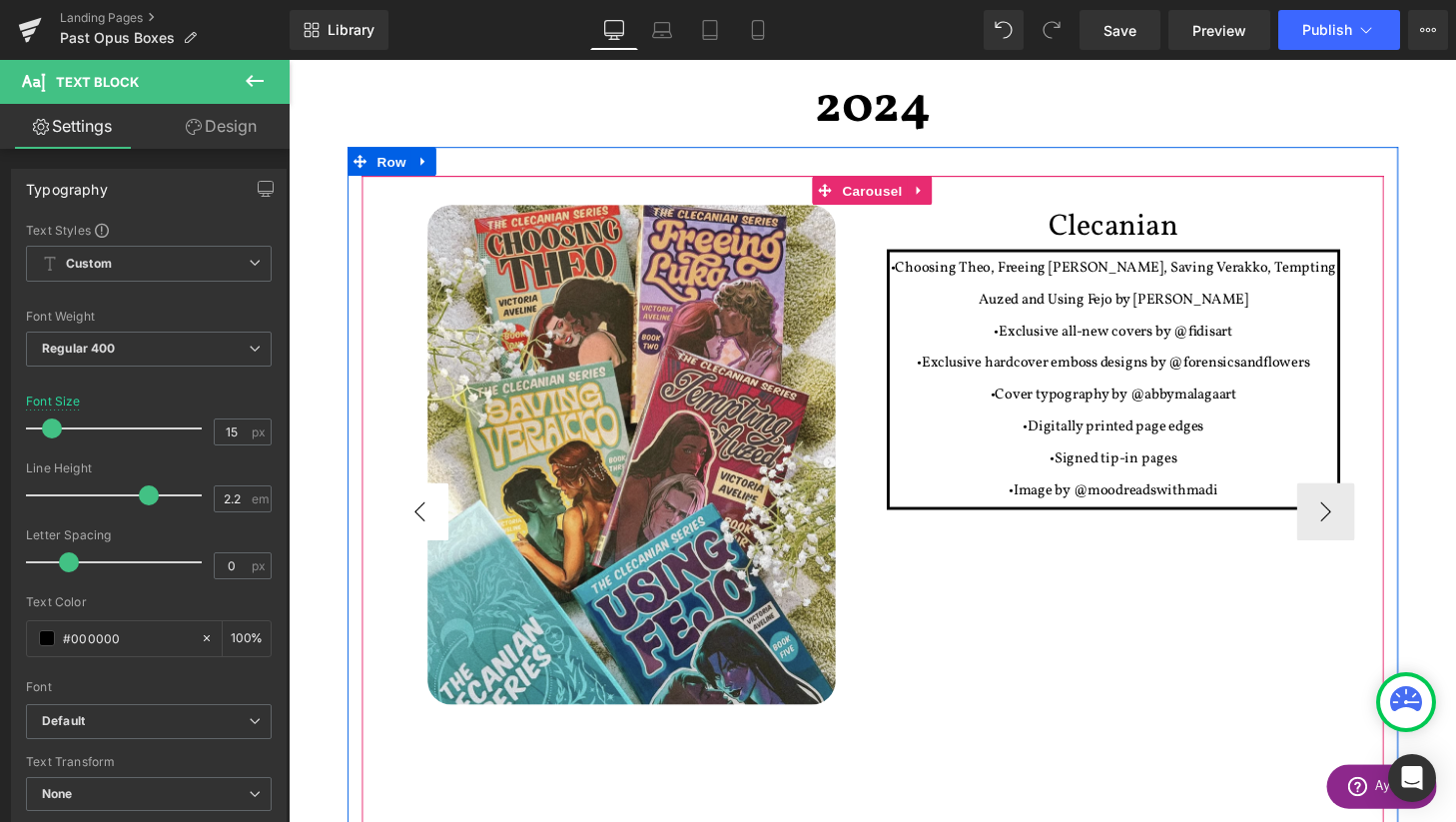 click on "‹" at bounding box center [424, 527] 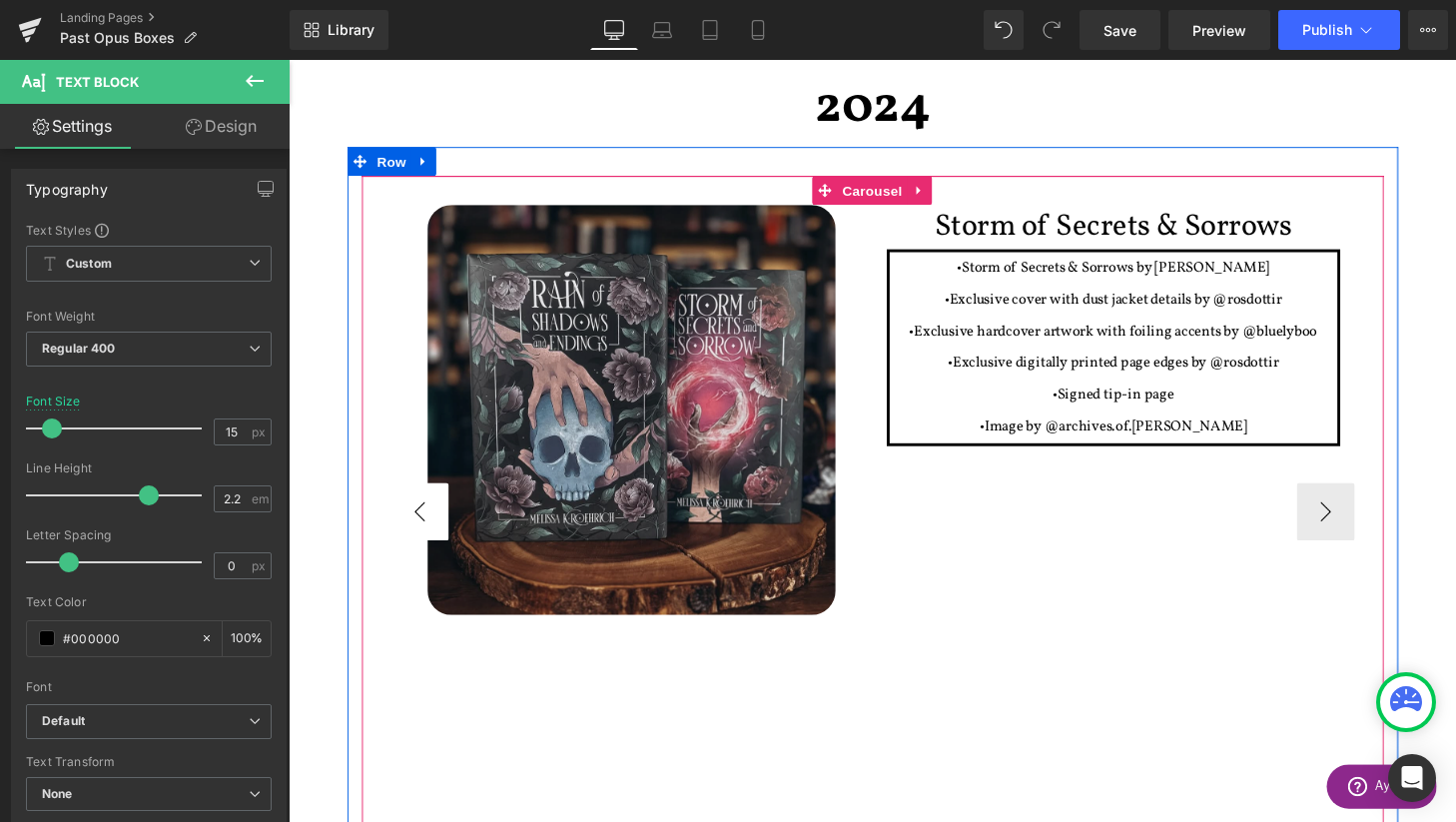 click on "‹" at bounding box center (424, 527) 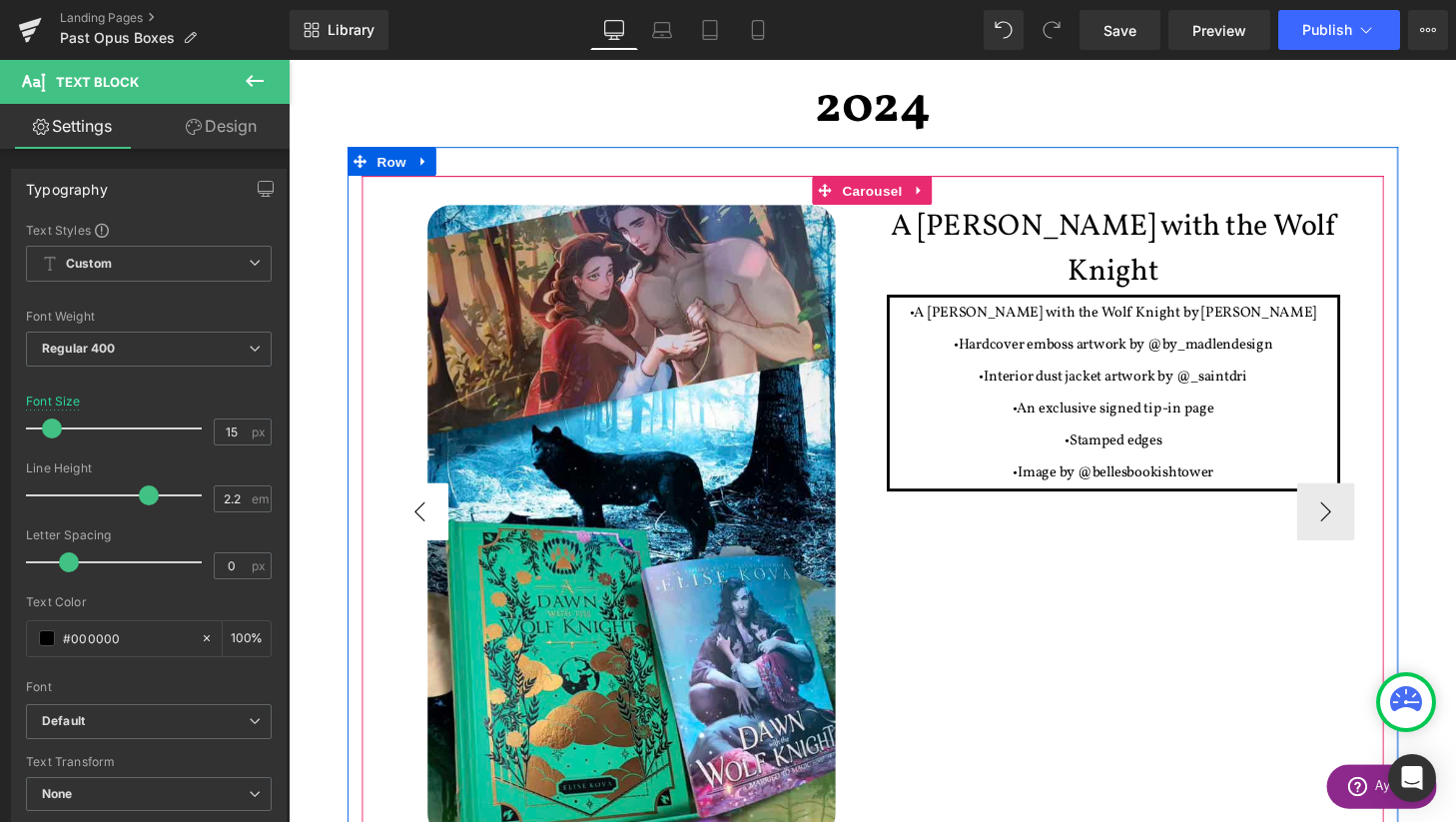 click on "‹" at bounding box center [424, 527] 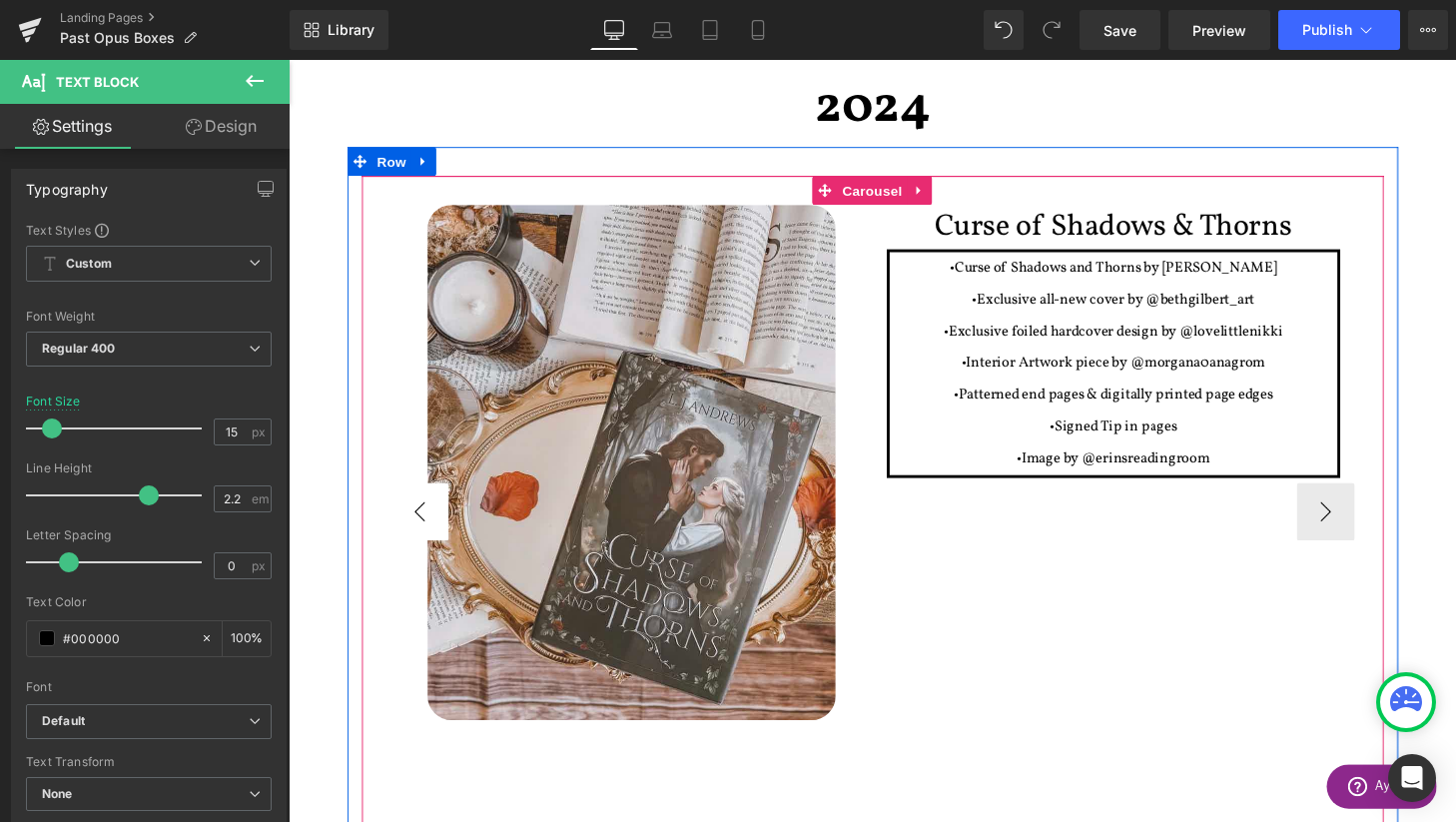 click on "‹" at bounding box center (424, 527) 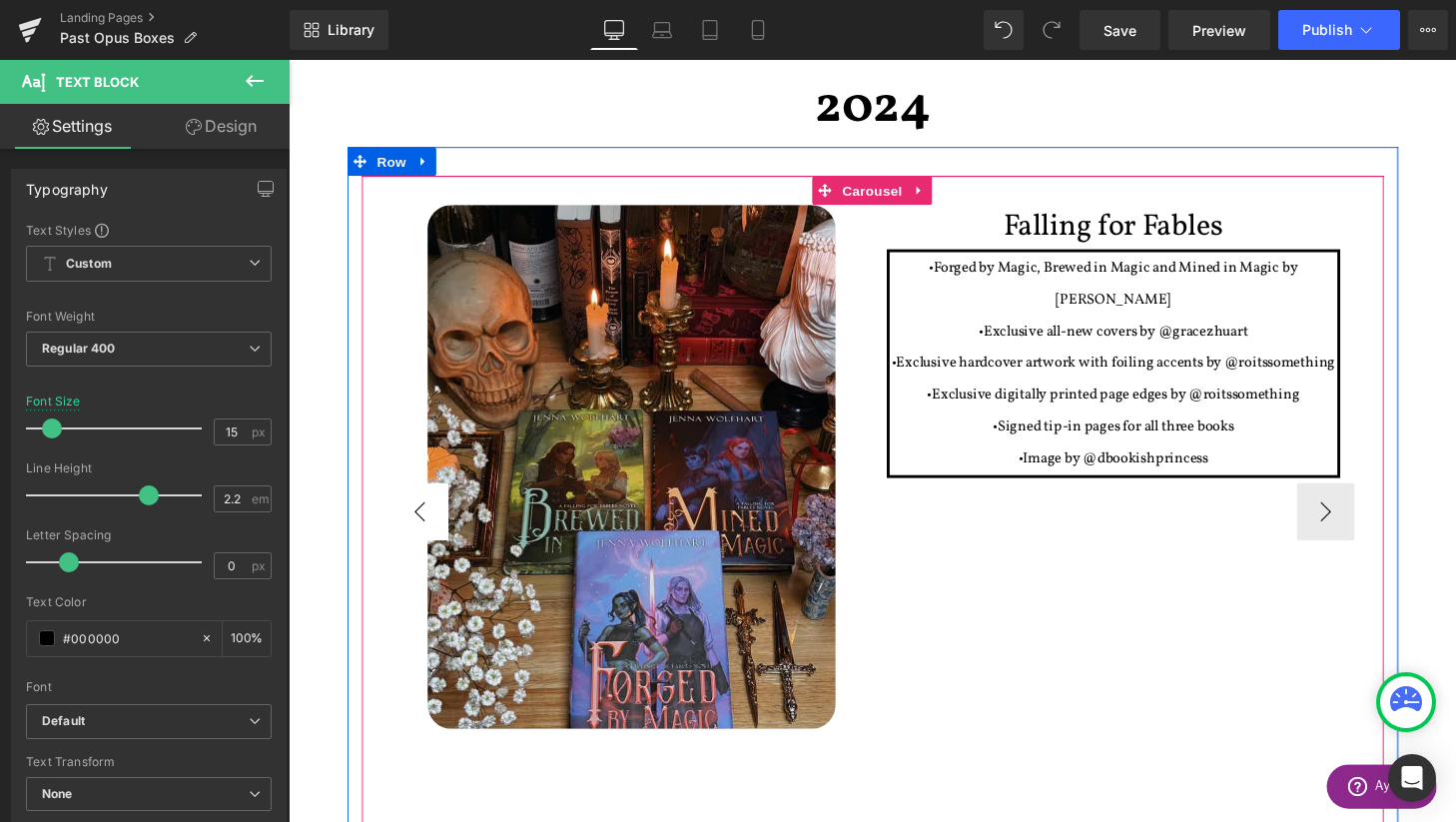 click on "‹" at bounding box center [424, 527] 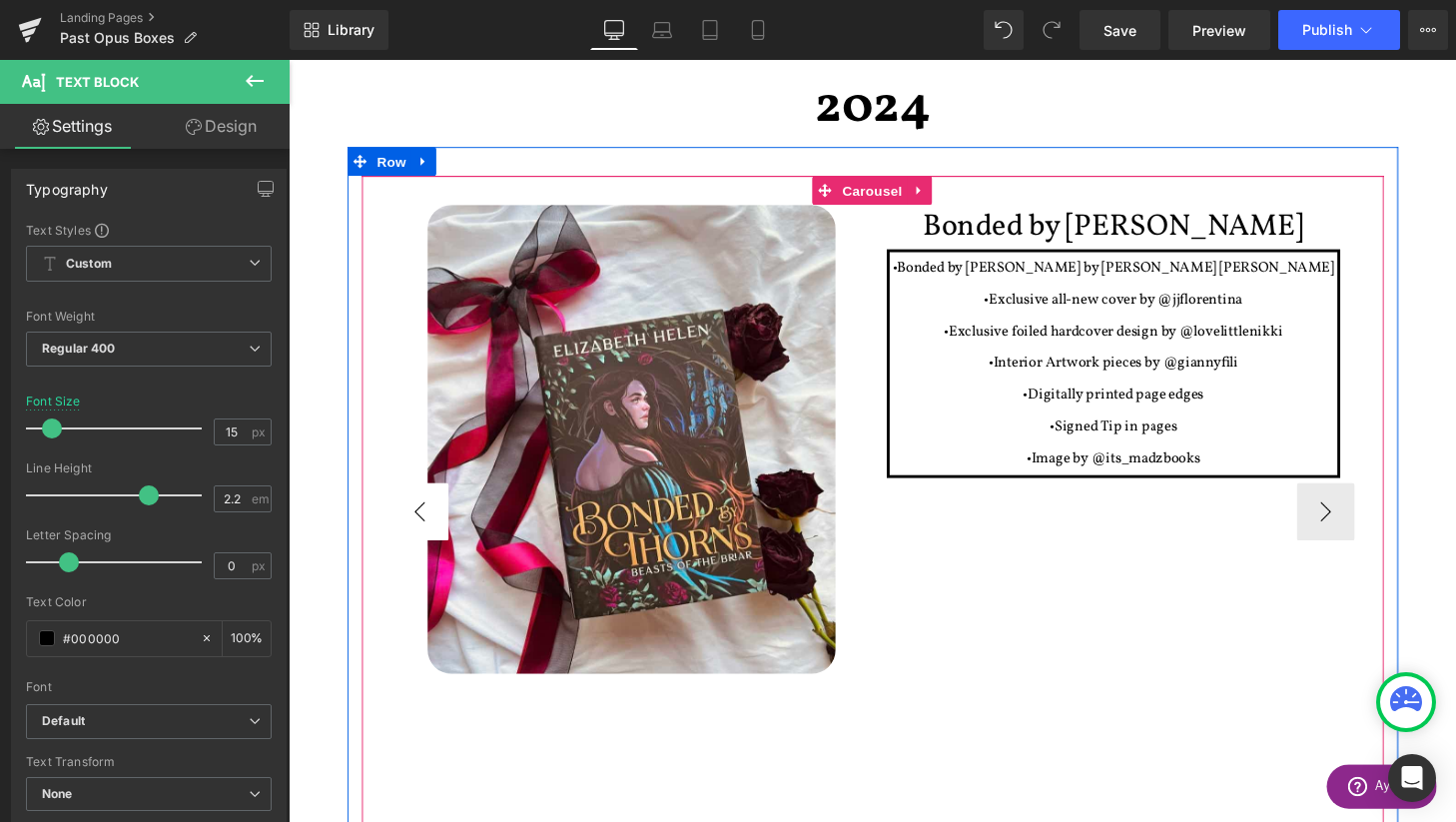 click on "‹" at bounding box center (424, 527) 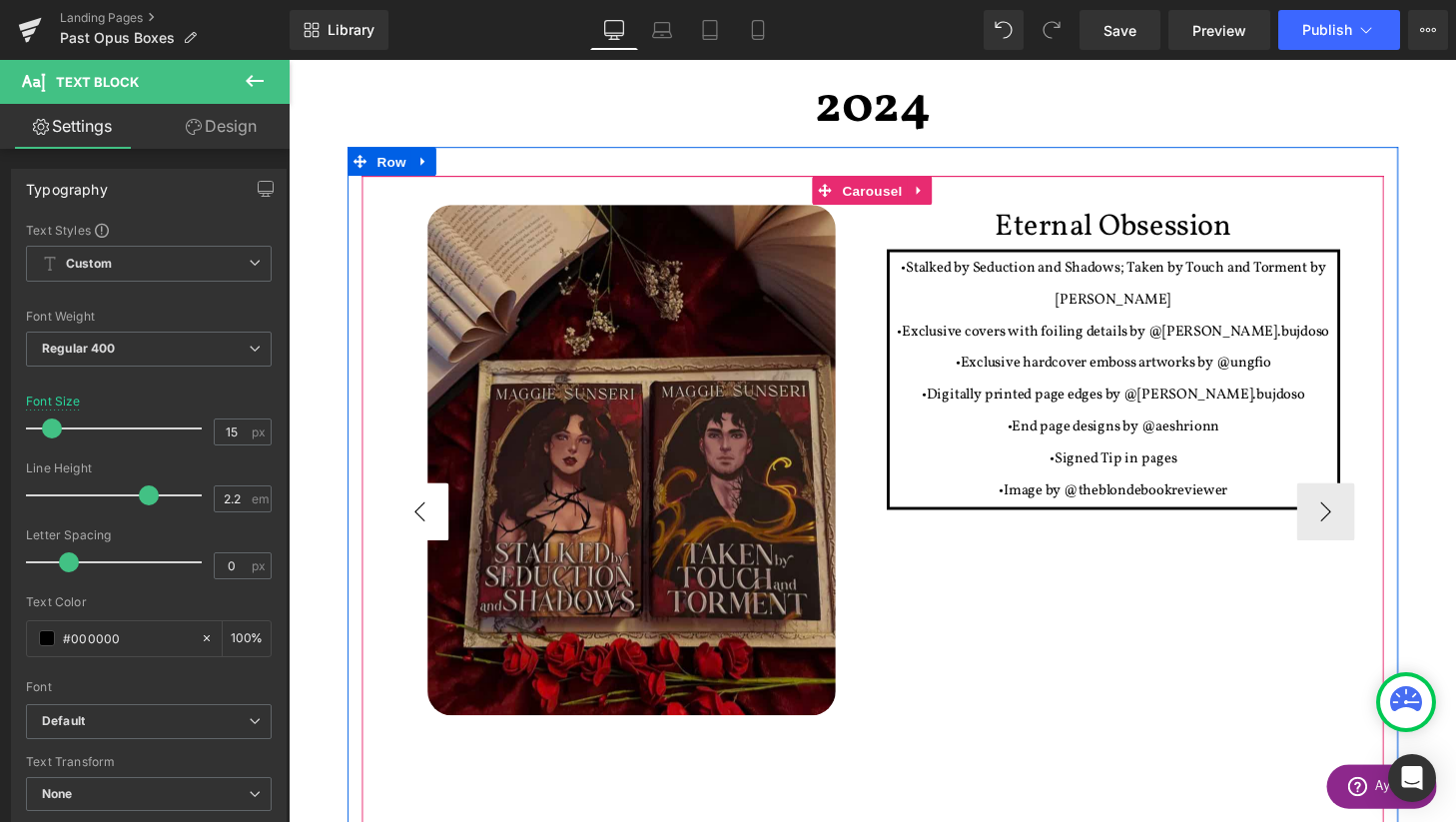 click on "‹" at bounding box center (424, 527) 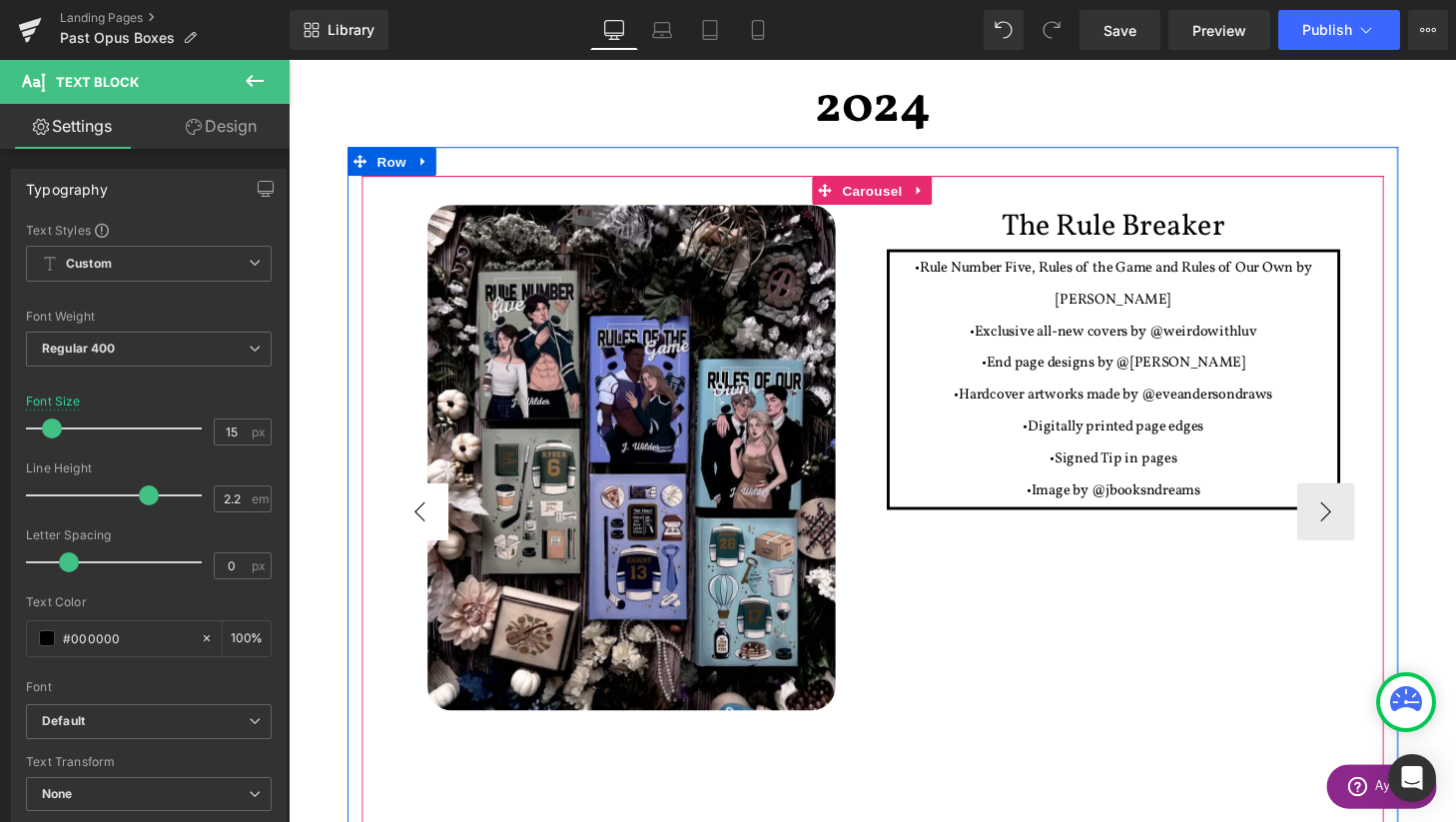 click on "‹" at bounding box center [424, 527] 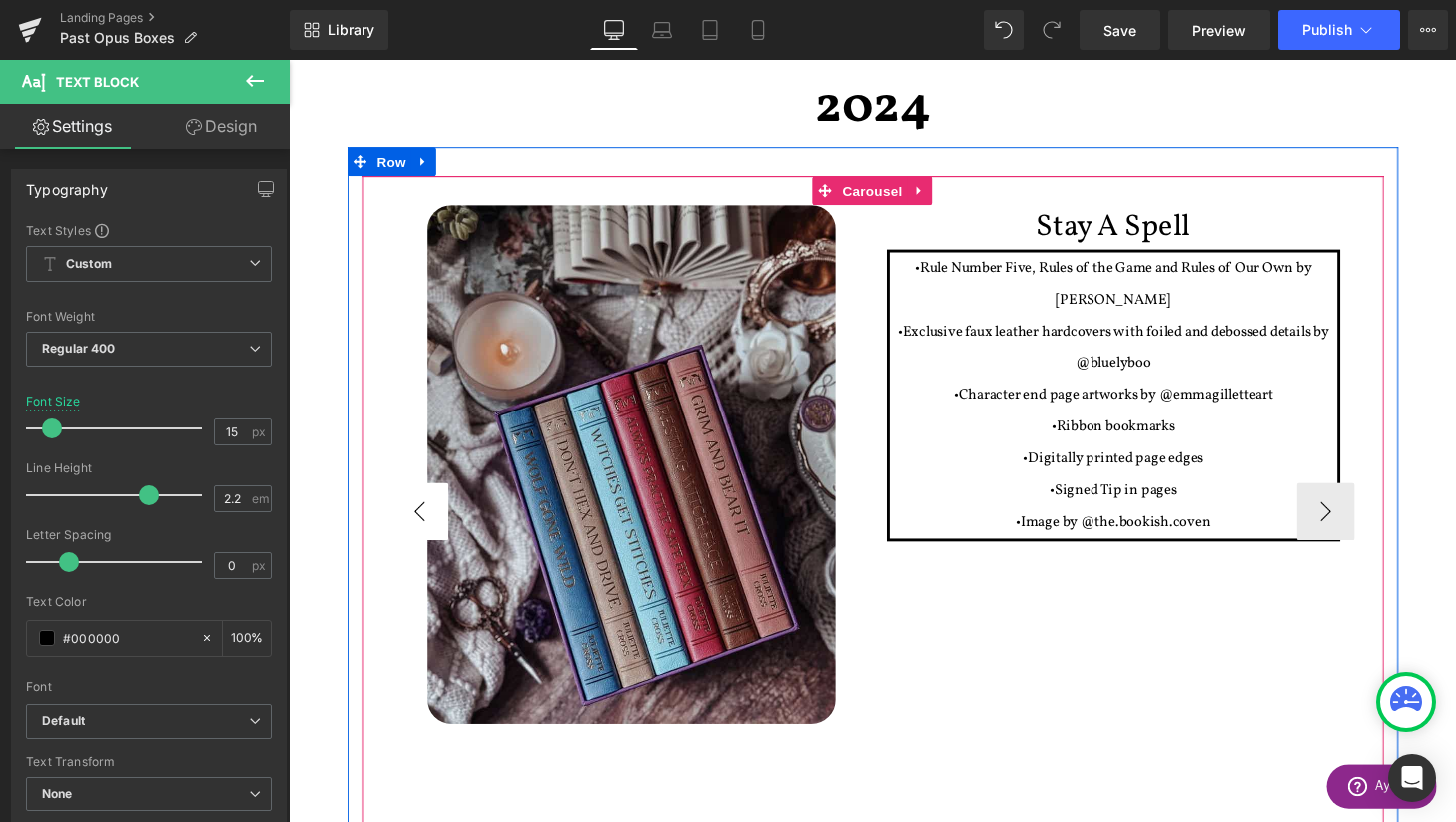 click on "‹" at bounding box center (424, 527) 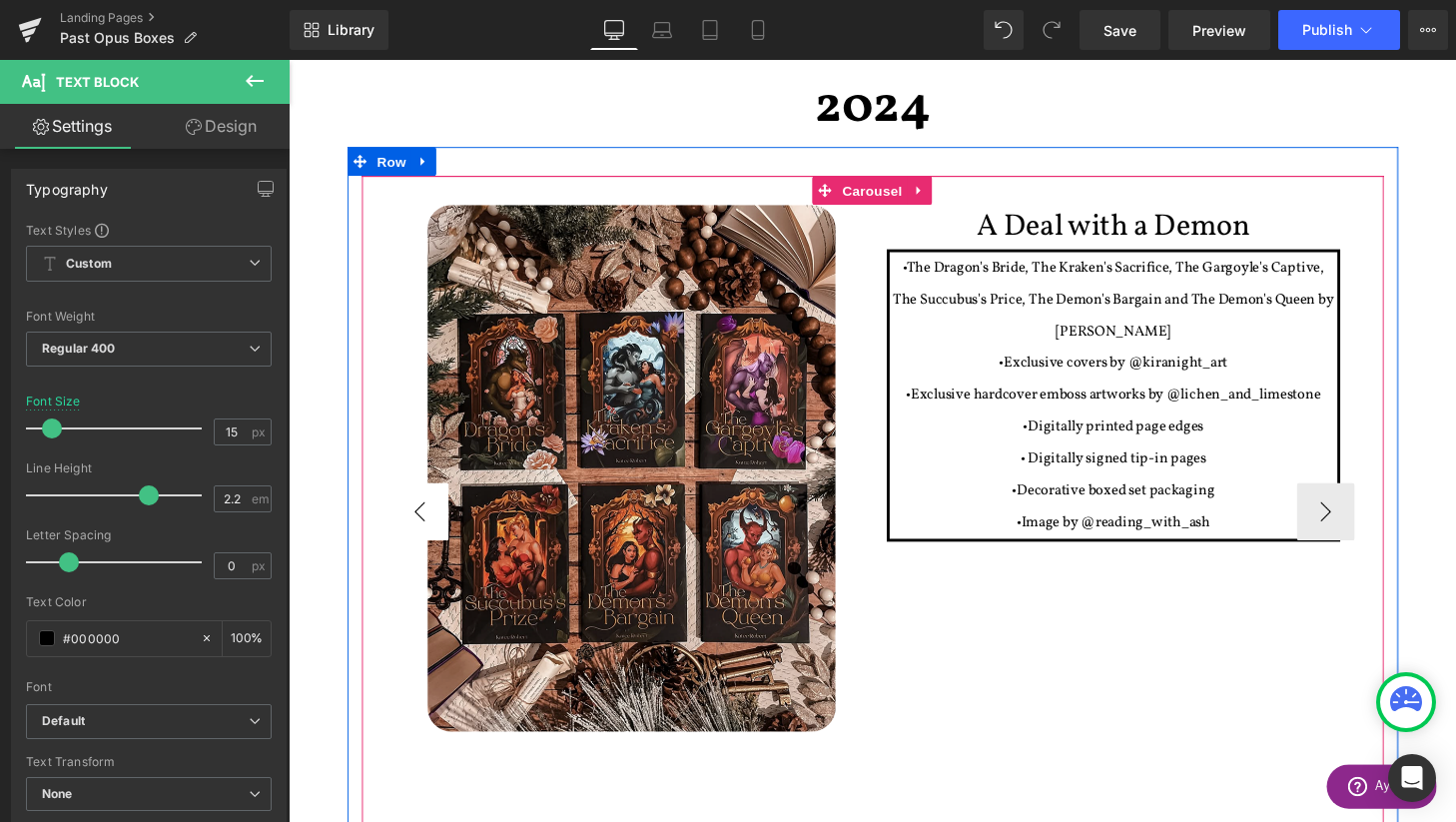 click on "‹" at bounding box center [424, 527] 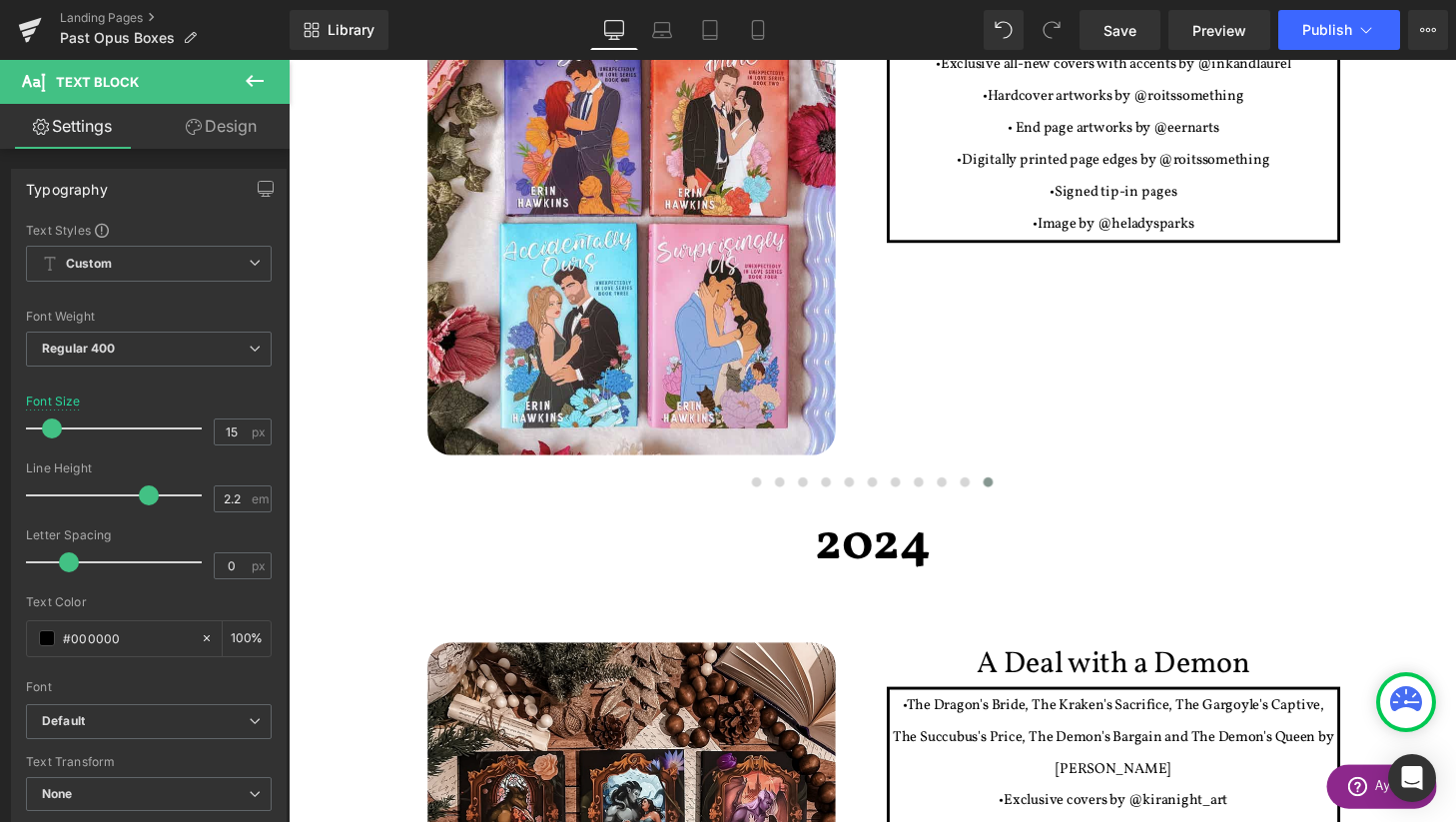 scroll, scrollTop: 679, scrollLeft: 0, axis: vertical 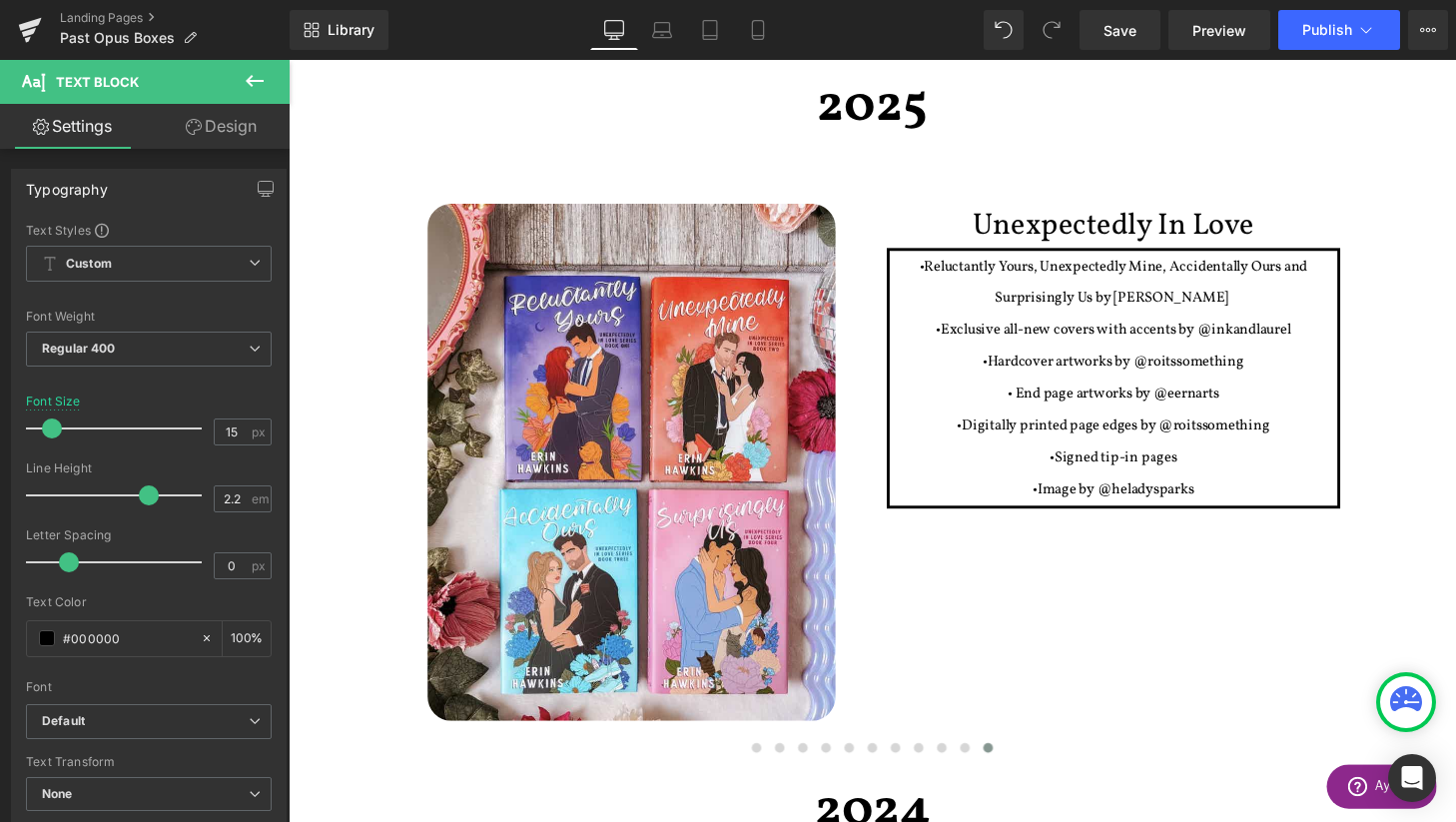 click on "Rendering Content" at bounding box center [728, 743] 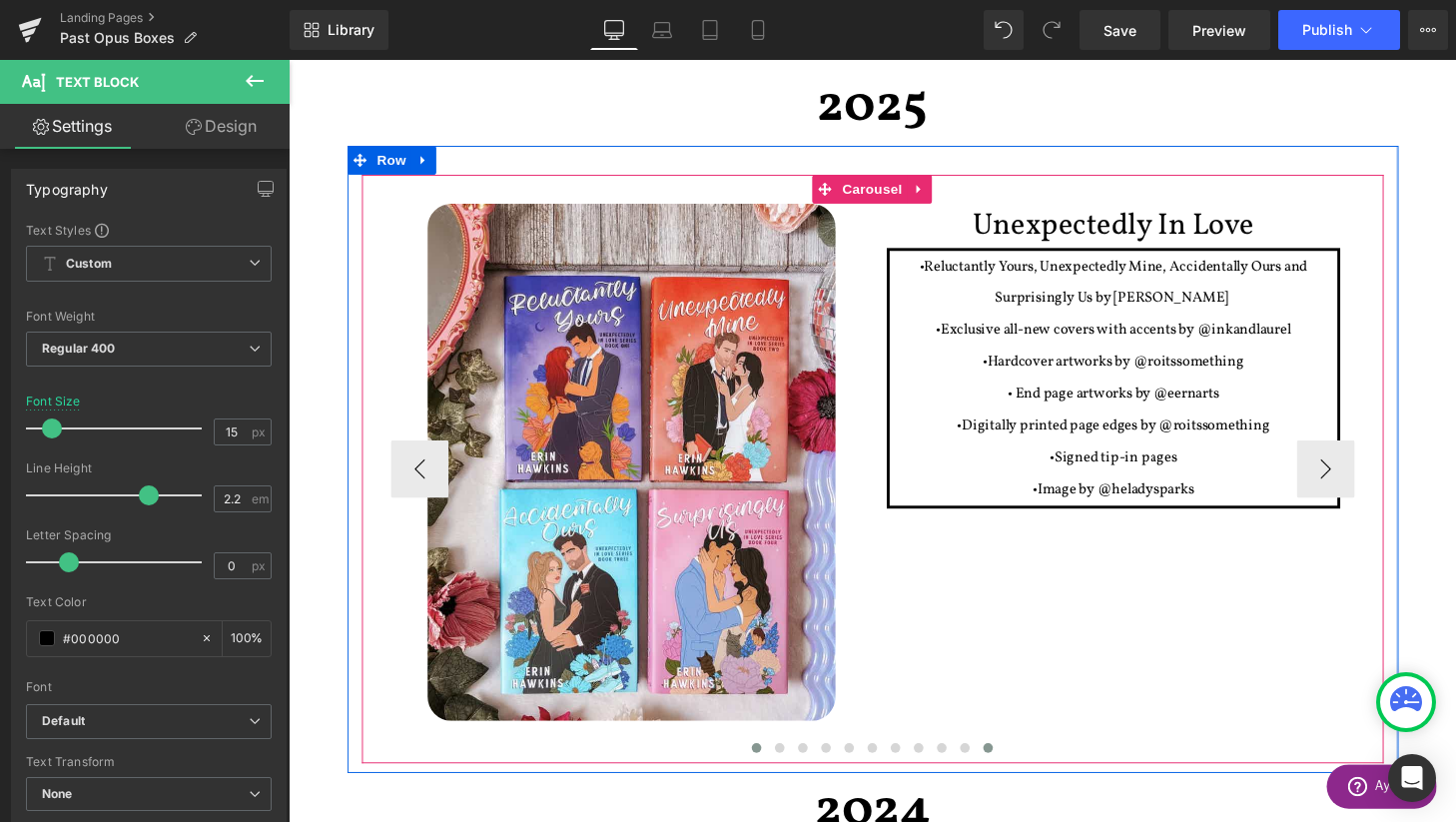 click at bounding box center (773, 772) 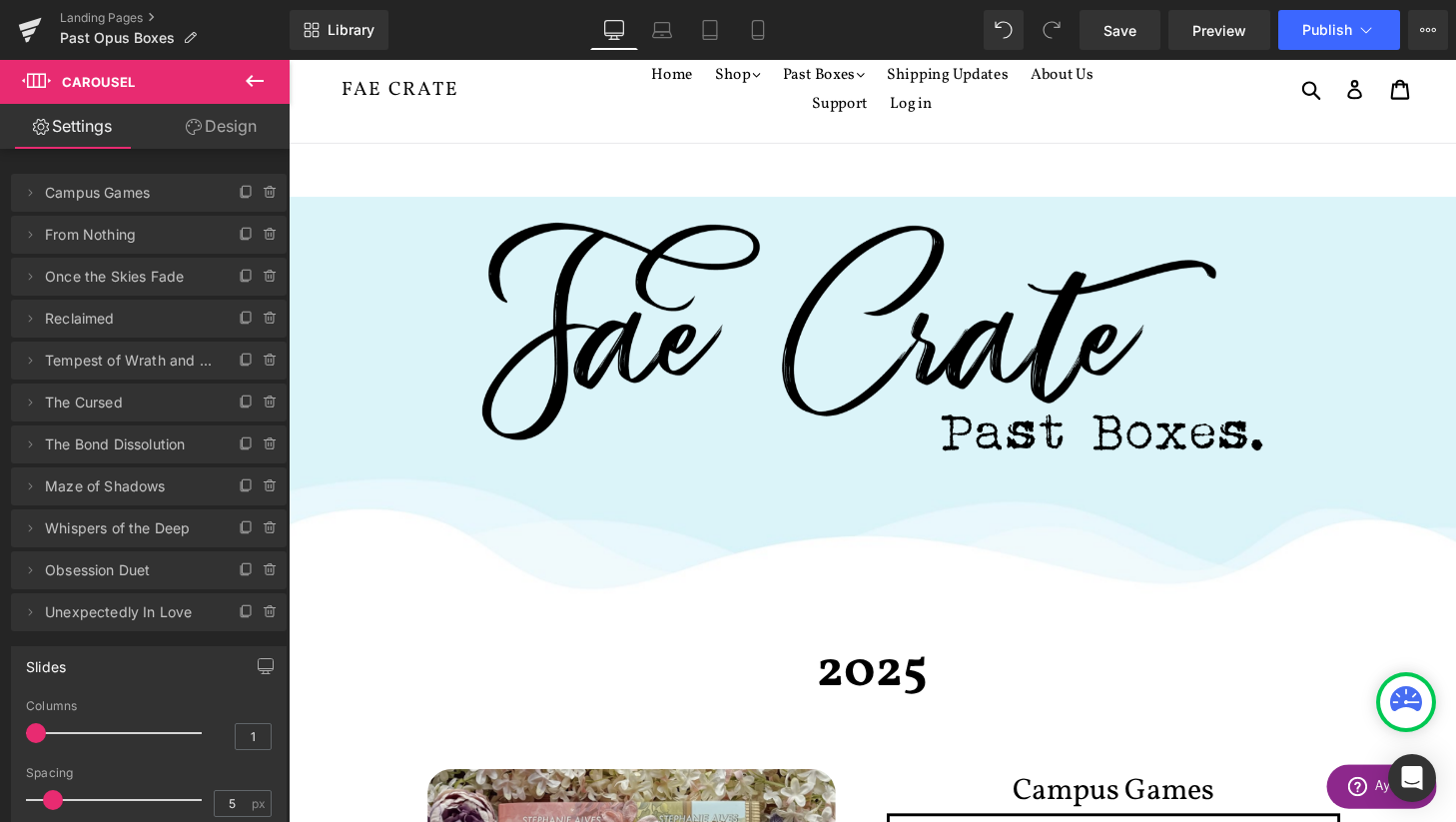 scroll, scrollTop: 88, scrollLeft: 0, axis: vertical 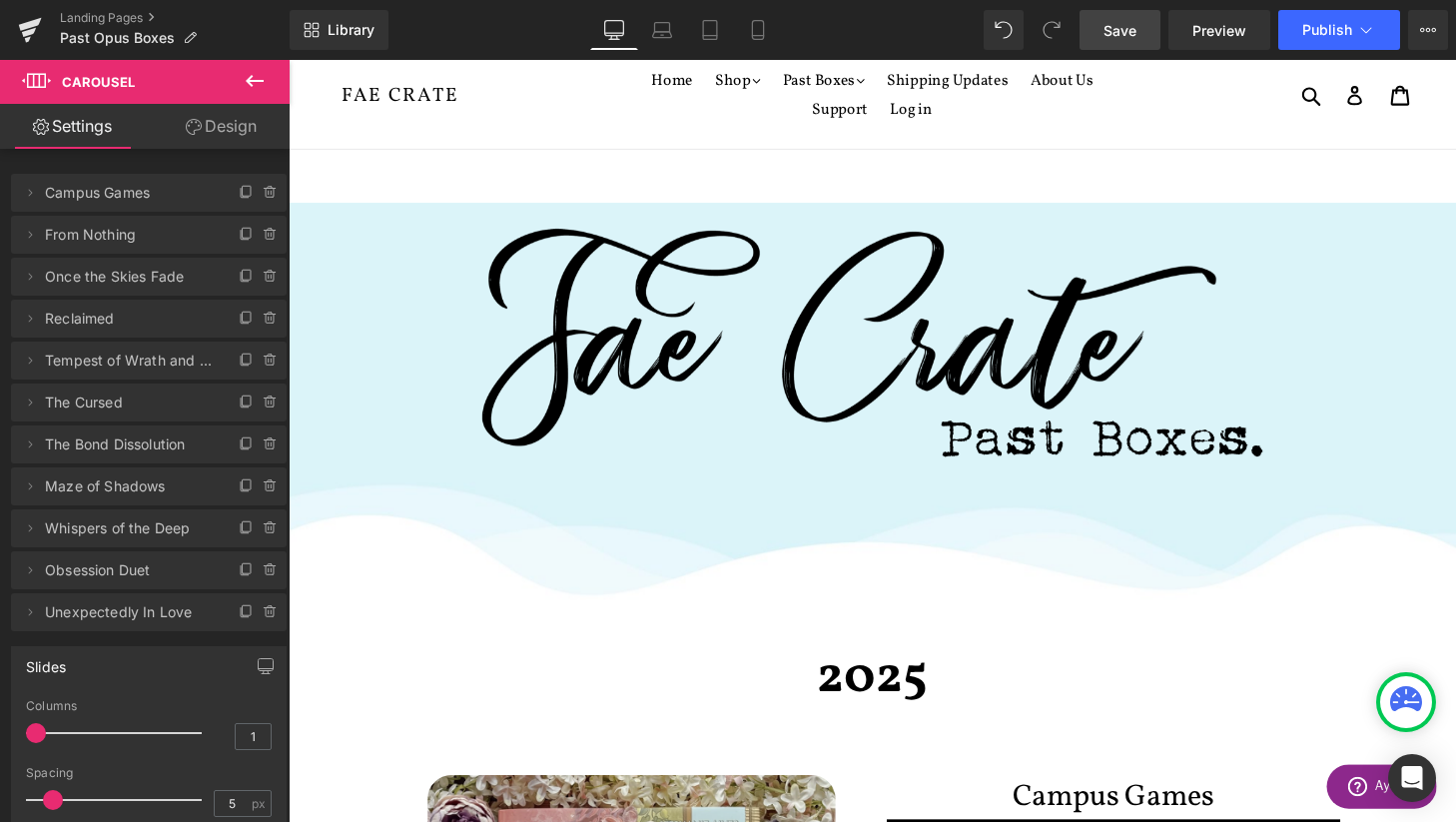 drag, startPoint x: 1126, startPoint y: 40, endPoint x: 733, endPoint y: 198, distance: 423.5717 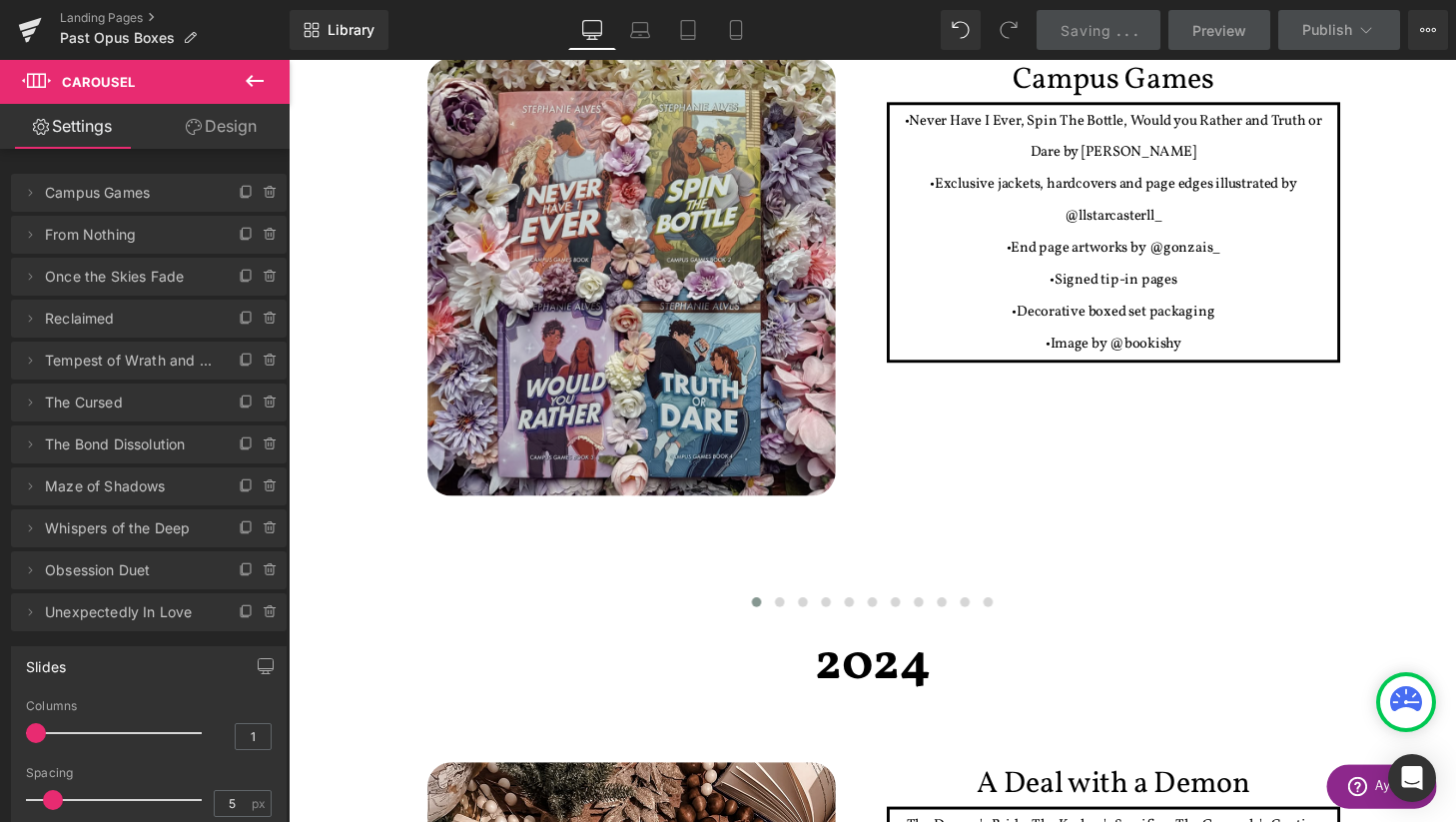 scroll, scrollTop: 982, scrollLeft: 0, axis: vertical 